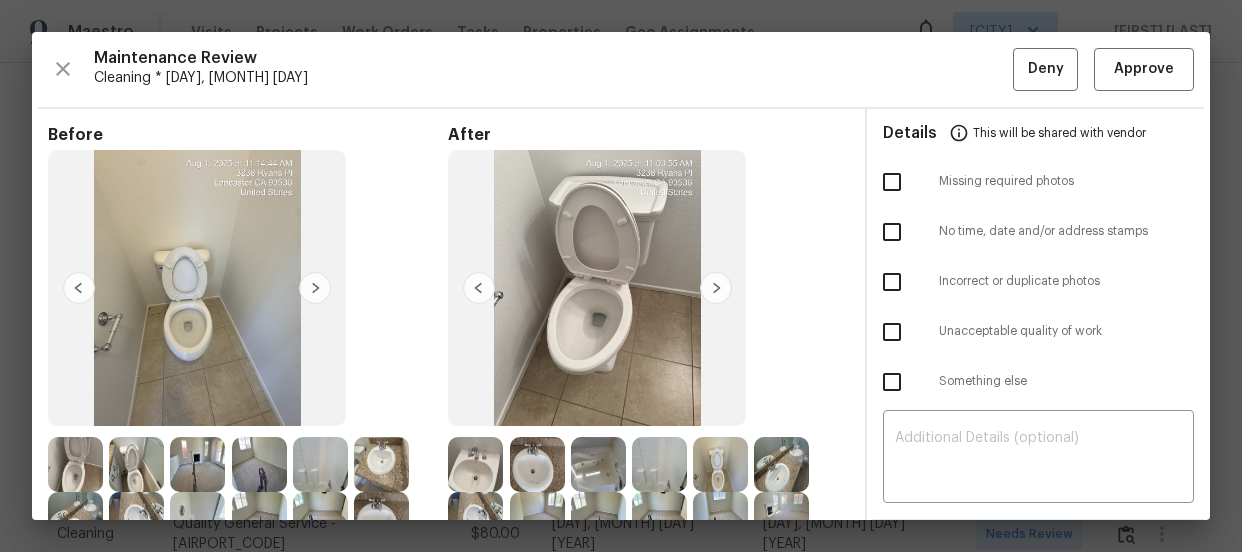 scroll, scrollTop: 0, scrollLeft: 0, axis: both 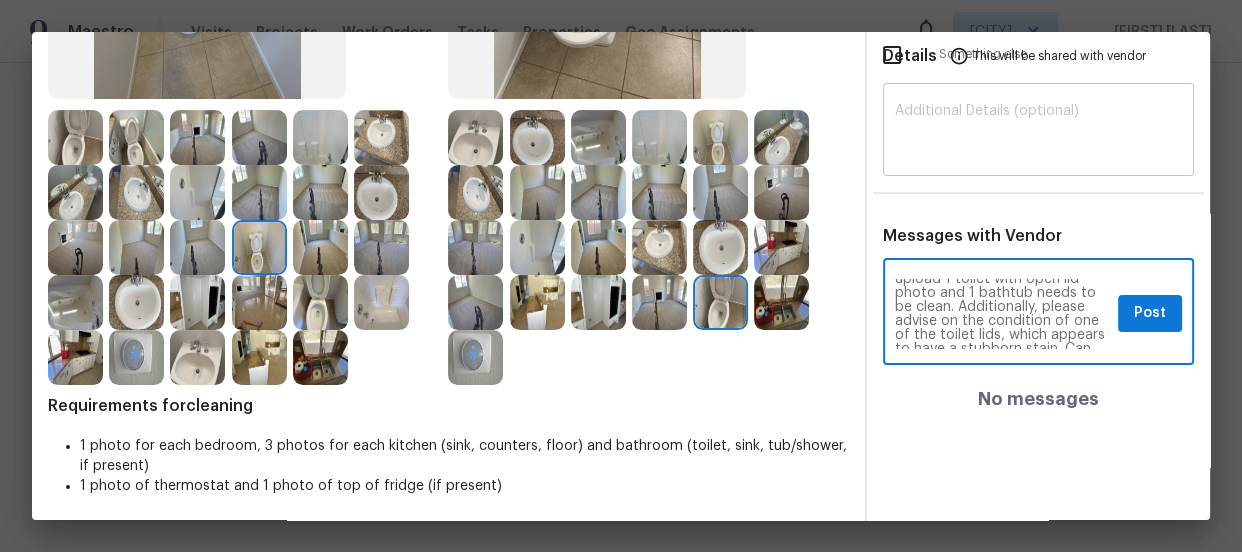 type on "Maintenance Audit Team: Hello! Unfortunately, this cleaning visit completed on 08/01/2025 has been denied because we are missing the required photos for approval. For approval, please upload 1 toilet with open lid photo and 1 bathtub needs to be clean. Additionally, please advise on the condition of one of the toilet lids, which appears to have a stubborn stain. Can this stain be removed? only if the correct or missing photos were taken on the same day the visit was completed. If those photos are available, they must be uploaded within 48 hours of the original visit date. If the required photos were not taken on the day of the visit, the denial will remain in place. If you or your team need a refresher on the quality standards and requirements, please refer to the updated Standards of Work that have been distributed via email. Thank you!" 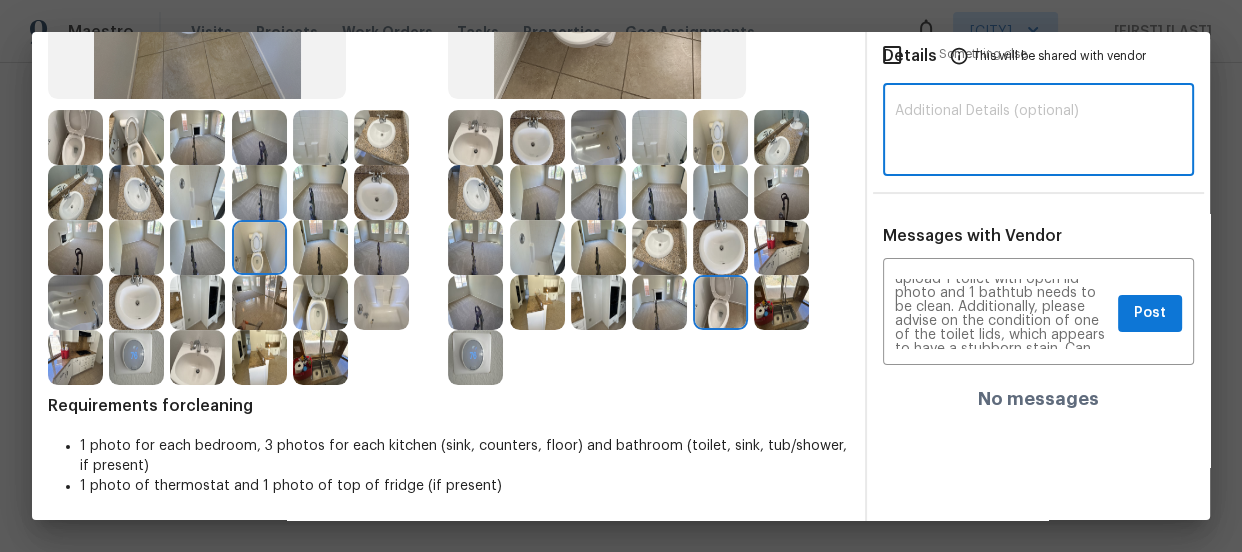paste on "Maintenance Audit Team: Hello! Unfortunately, this cleaning visit completed on 08/01/2025 has been denied because we are missing the required photos for approval. For approval, please upload 1 toilet with open lid photo and 1 bathtub needs to be clean. Additionally, please advise on the condition of one of the toilet lids, which appears to have a stubborn stain. Can this stain be removed? only if the correct or missing photos were taken on the same day the visit was completed. If those photos are available, they must be uploaded within 48 hours of the original visit date. If the required photos were not taken on the day of the visit, the denial will remain in place. If you or your team need a refresher on the quality standards and requirements, please refer to the updated Standards of Work that have been distributed via email. Thank you!" 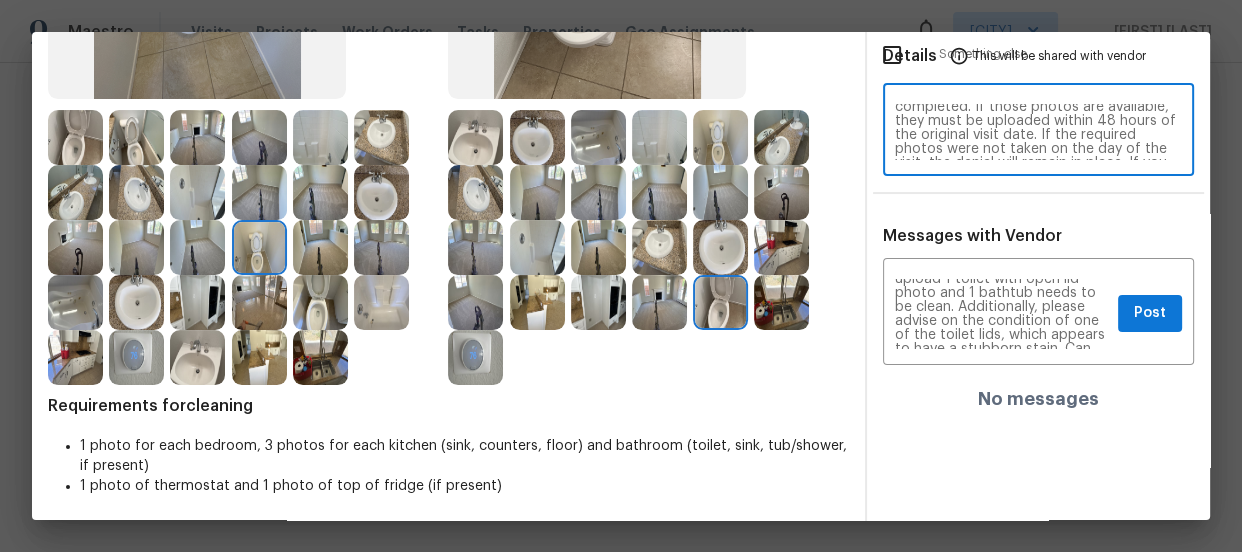 scroll, scrollTop: 0, scrollLeft: 0, axis: both 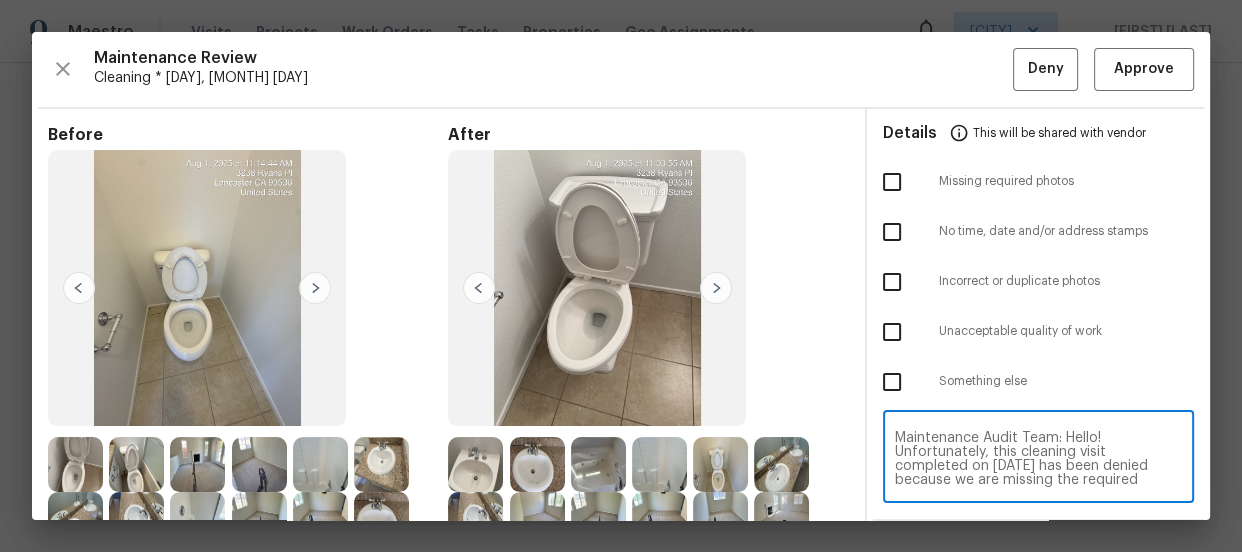 type on "Maintenance Audit Team: Hello! Unfortunately, this cleaning visit completed on 08/01/2025 has been denied because we are missing the required photos for approval. For approval, please upload 1 toilet with open lid photo and 1 bathtub needs to be clean. Additionally, please advise on the condition of one of the toilet lids, which appears to have a stubborn stain. Can this stain be removed? only if the correct or missing photos were taken on the same day the visit was completed. If those photos are available, they must be uploaded within 48 hours of the original visit date. If the required photos were not taken on the day of the visit, the denial will remain in place. If you or your team need a refresher on the quality standards and requirements, please refer to the updated Standards of Work that have been distributed via email. Thank you!" 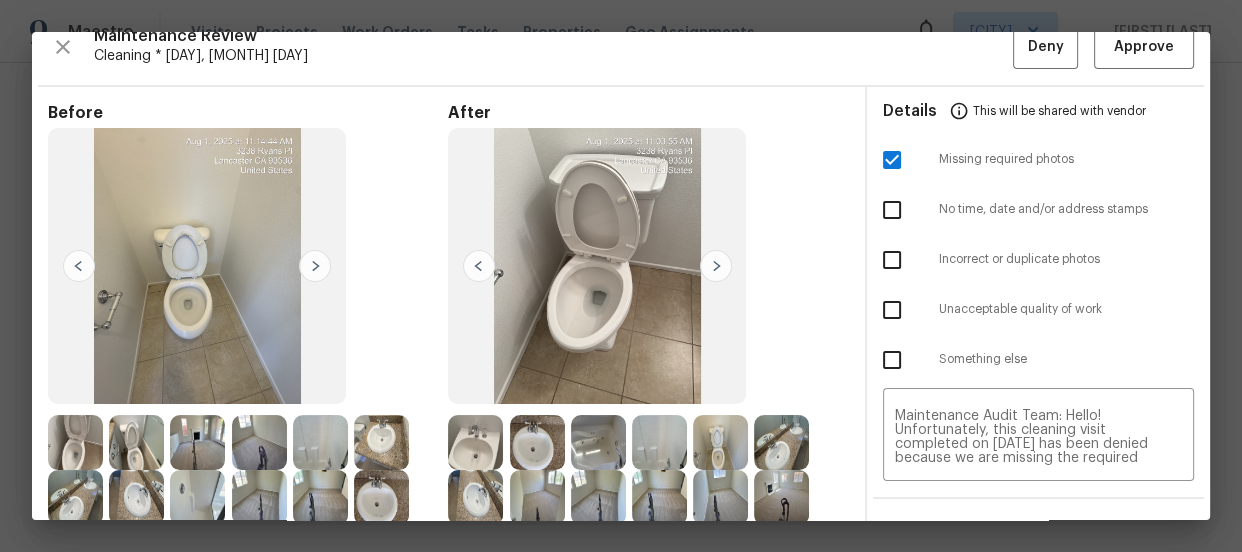 scroll, scrollTop: 90, scrollLeft: 0, axis: vertical 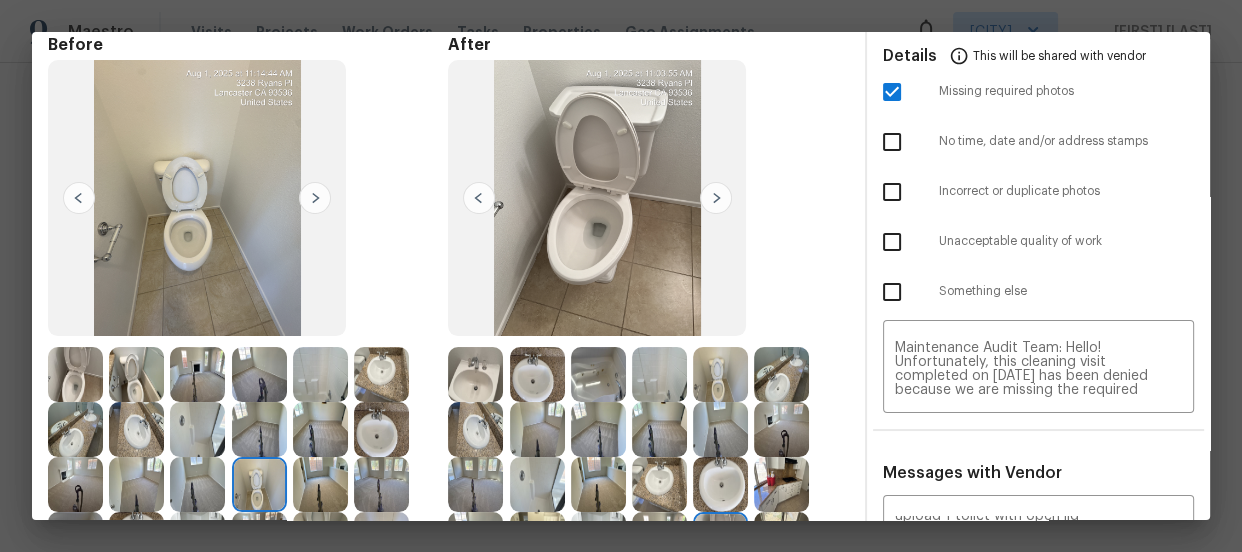 click at bounding box center (892, 242) 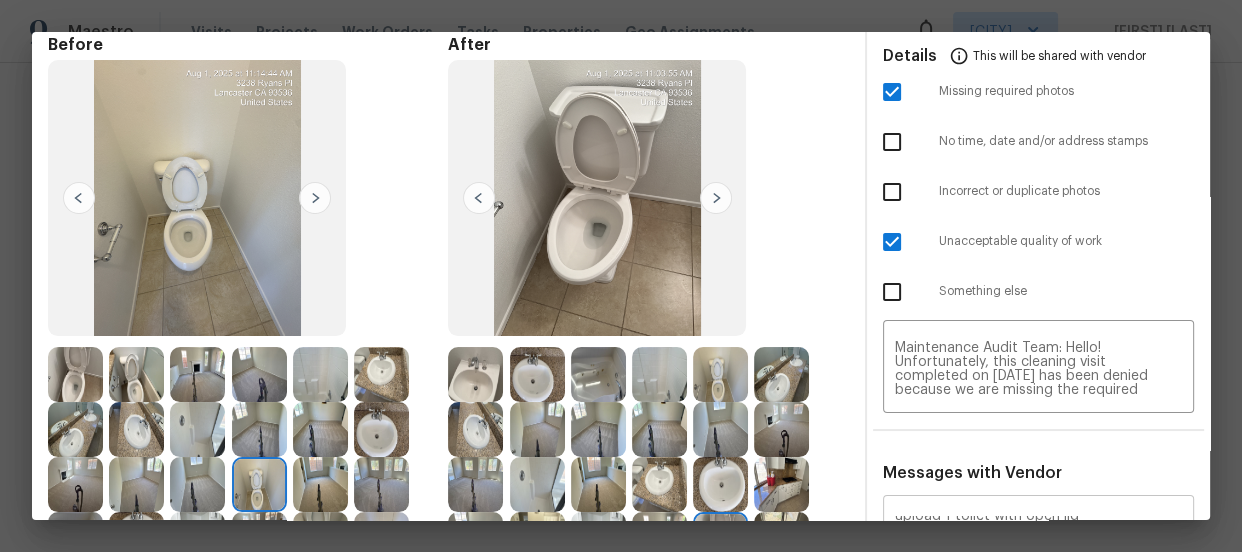 scroll, scrollTop: 327, scrollLeft: 0, axis: vertical 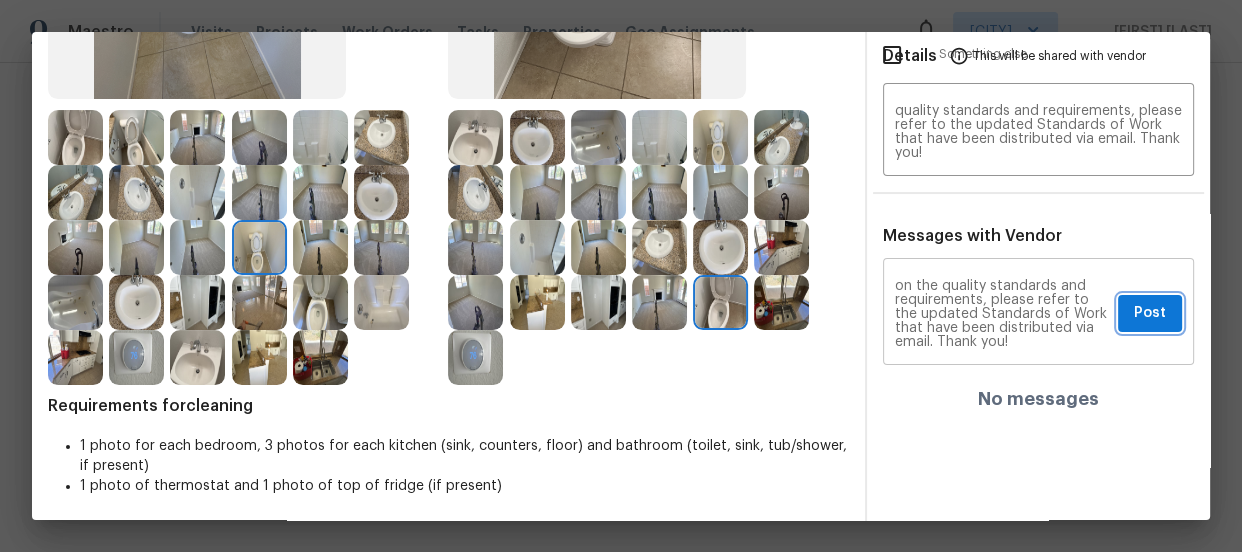 click on "Post" at bounding box center (1150, 313) 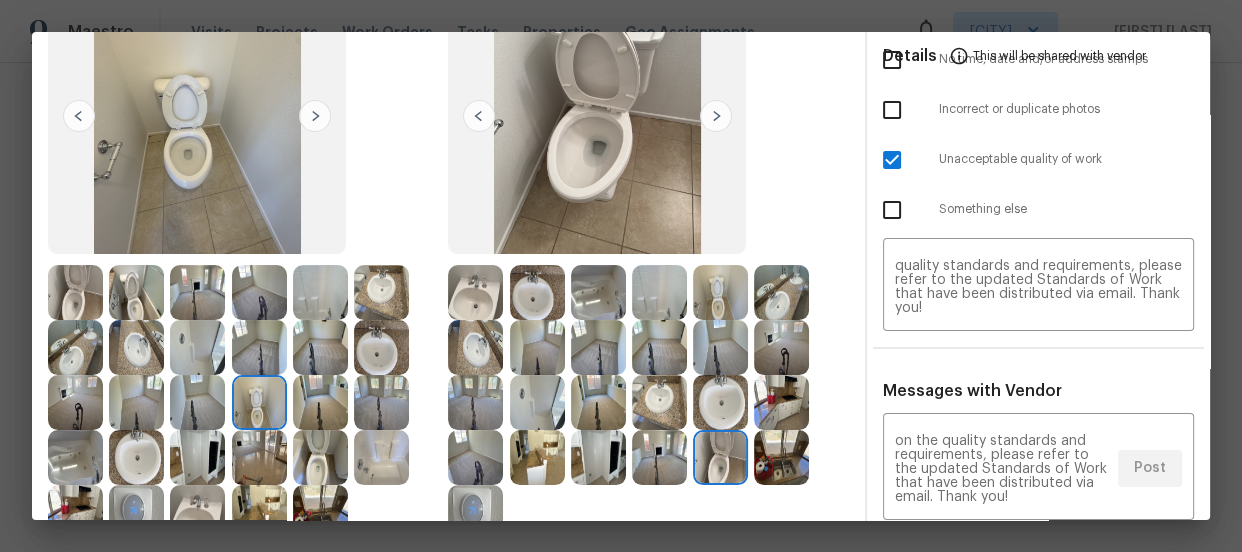 scroll, scrollTop: 0, scrollLeft: 0, axis: both 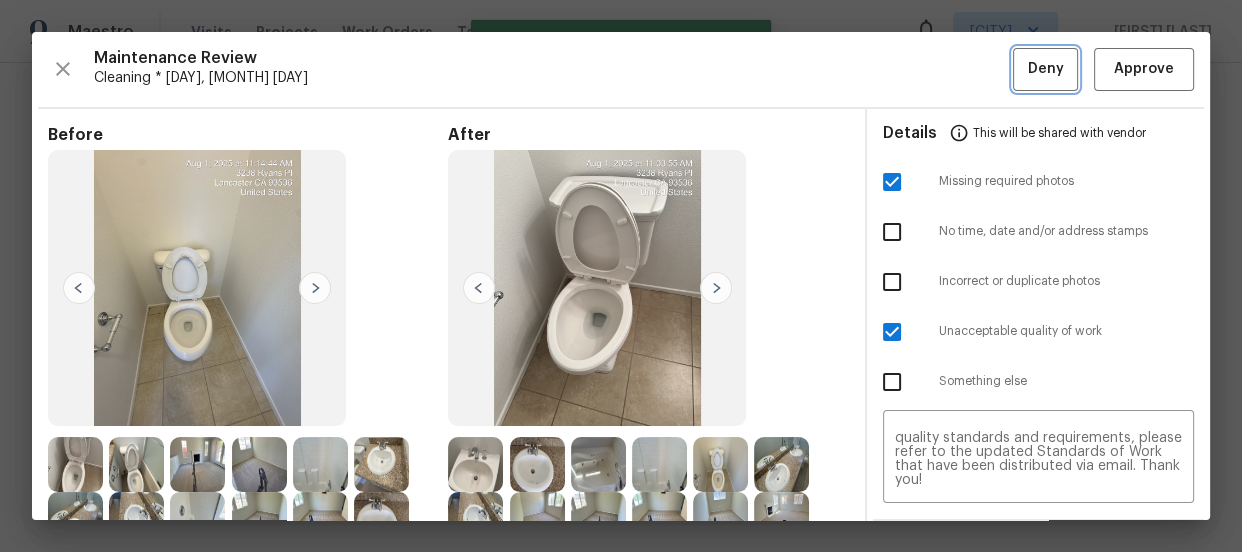 click on "Deny" at bounding box center [1046, 69] 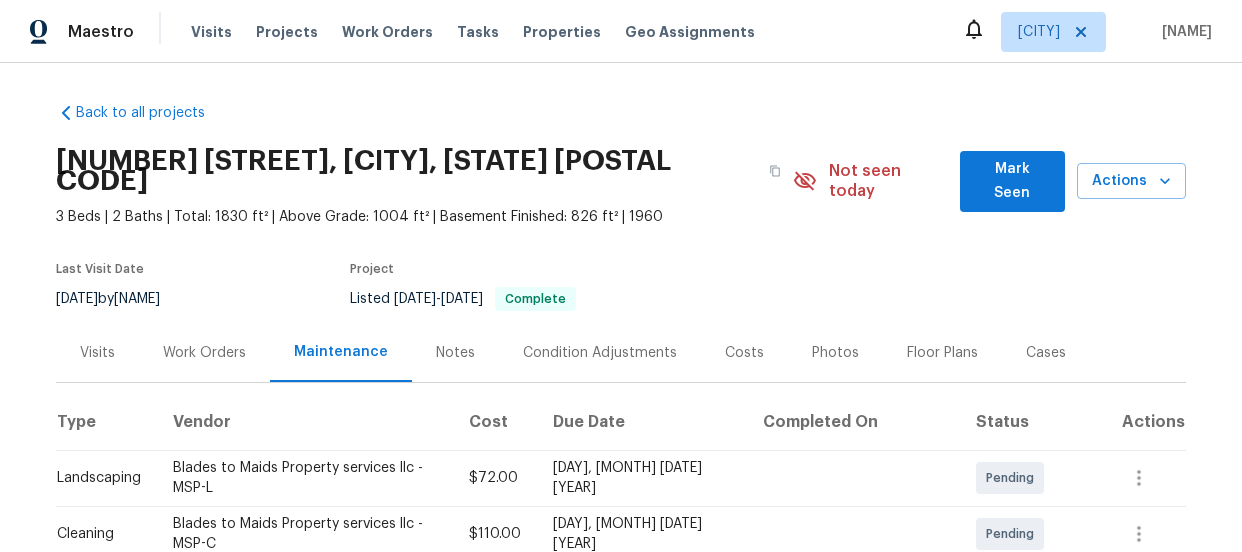 scroll, scrollTop: 0, scrollLeft: 0, axis: both 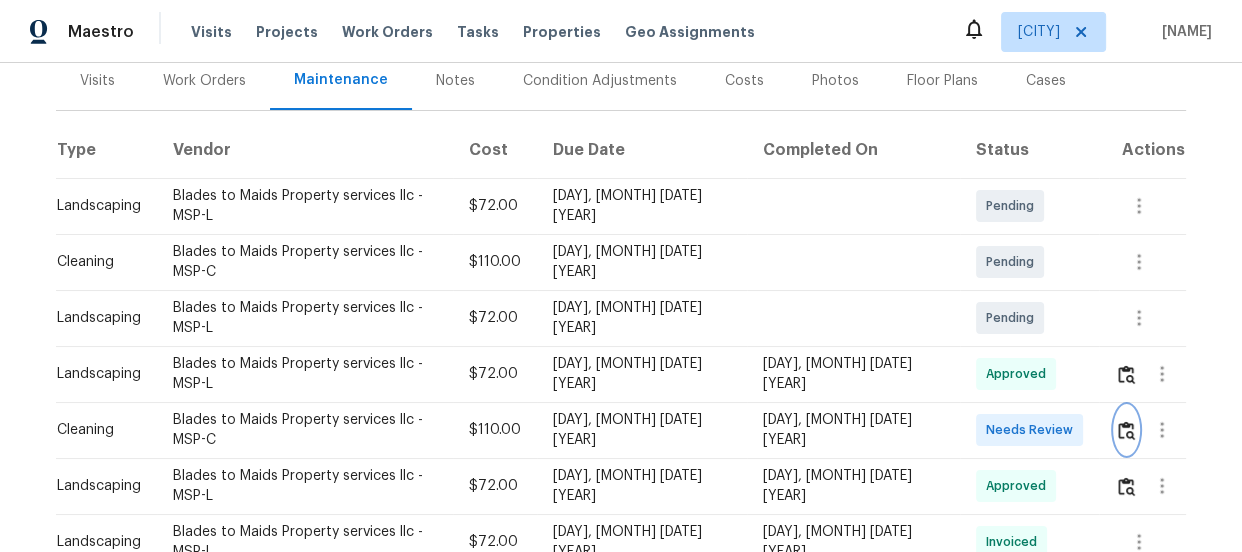 click at bounding box center (1126, 430) 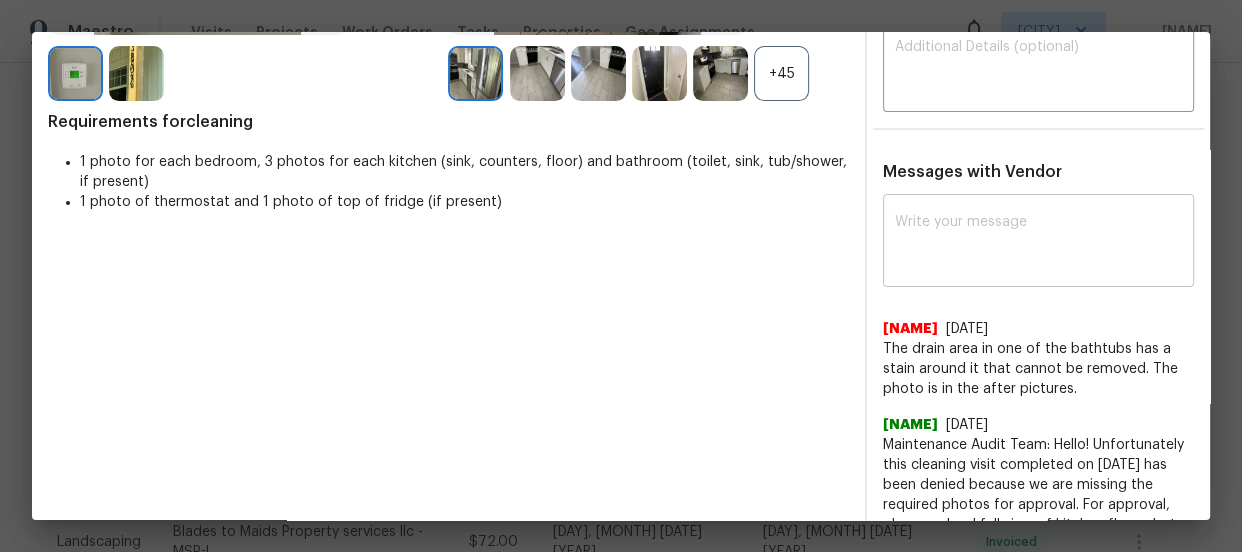 scroll, scrollTop: 363, scrollLeft: 0, axis: vertical 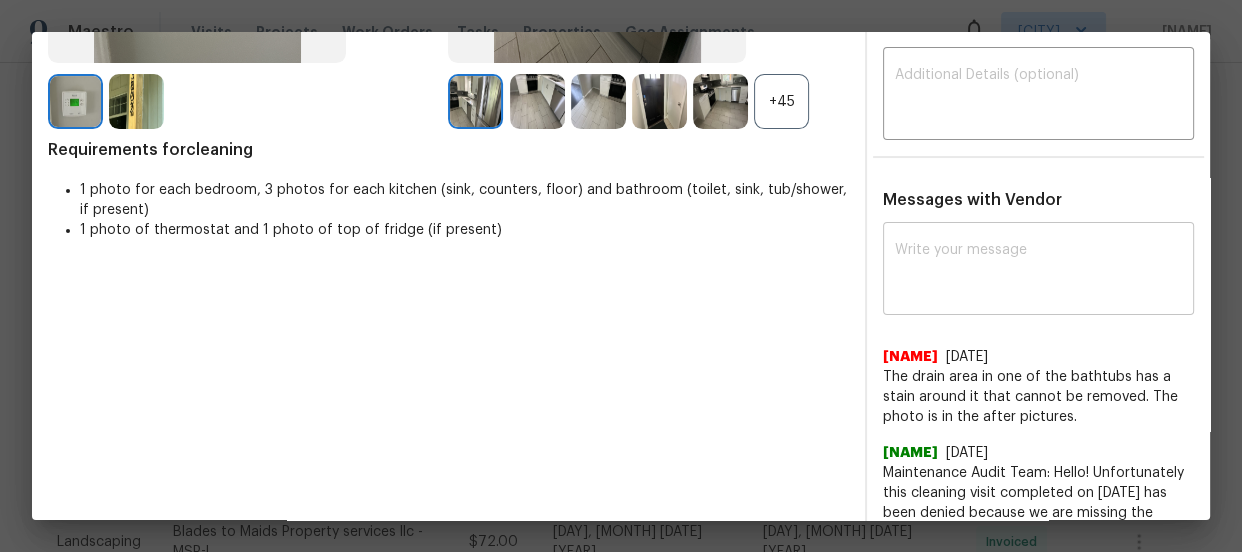 click at bounding box center [1038, 271] 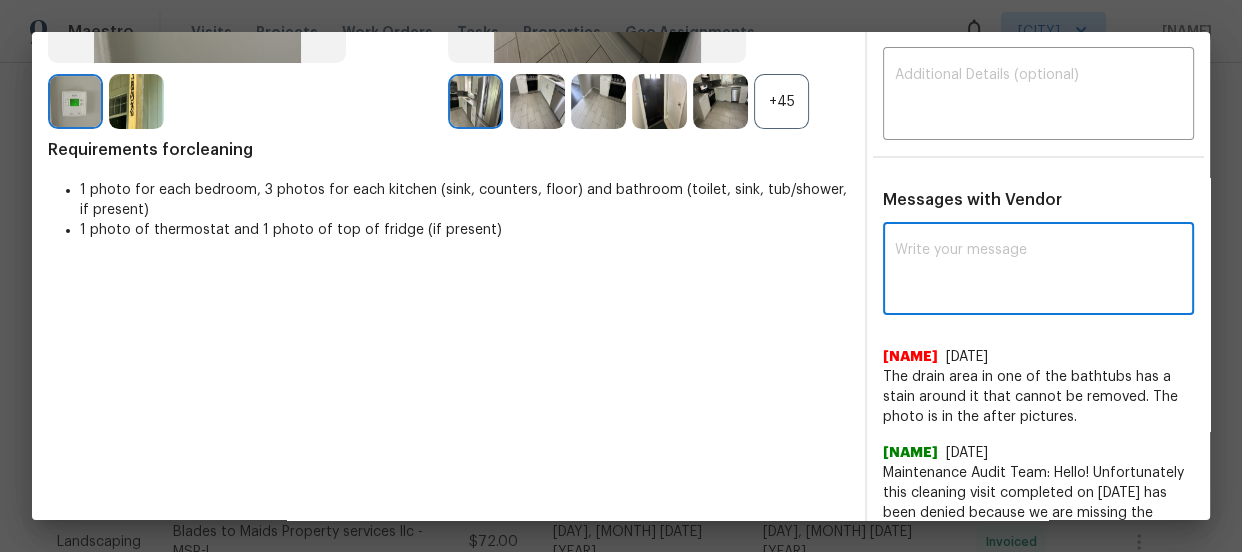 type on "H" 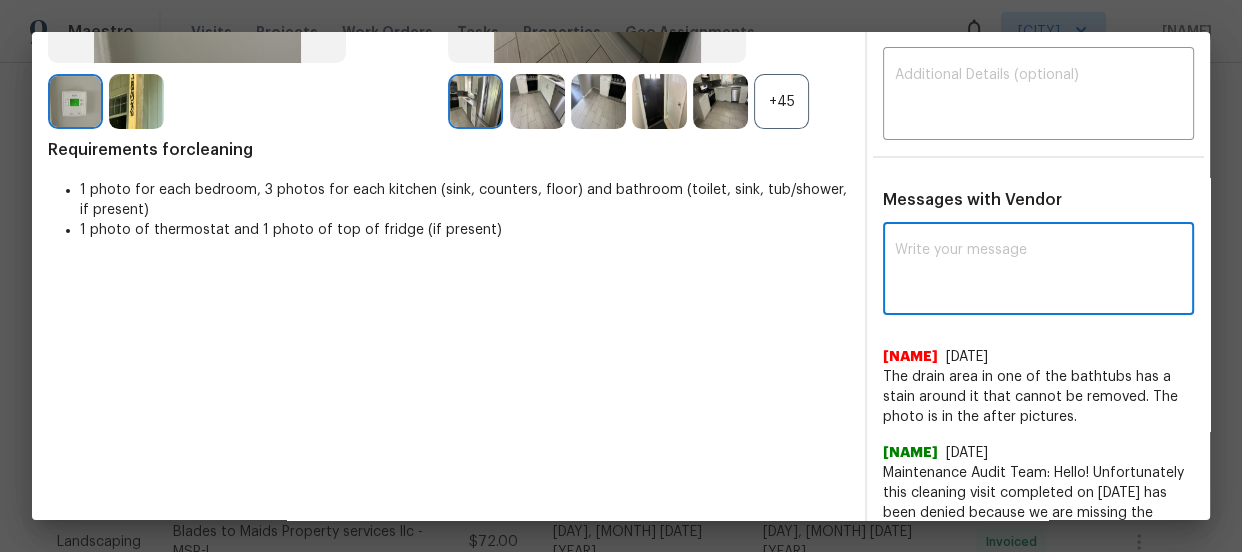 click at bounding box center [1038, 271] 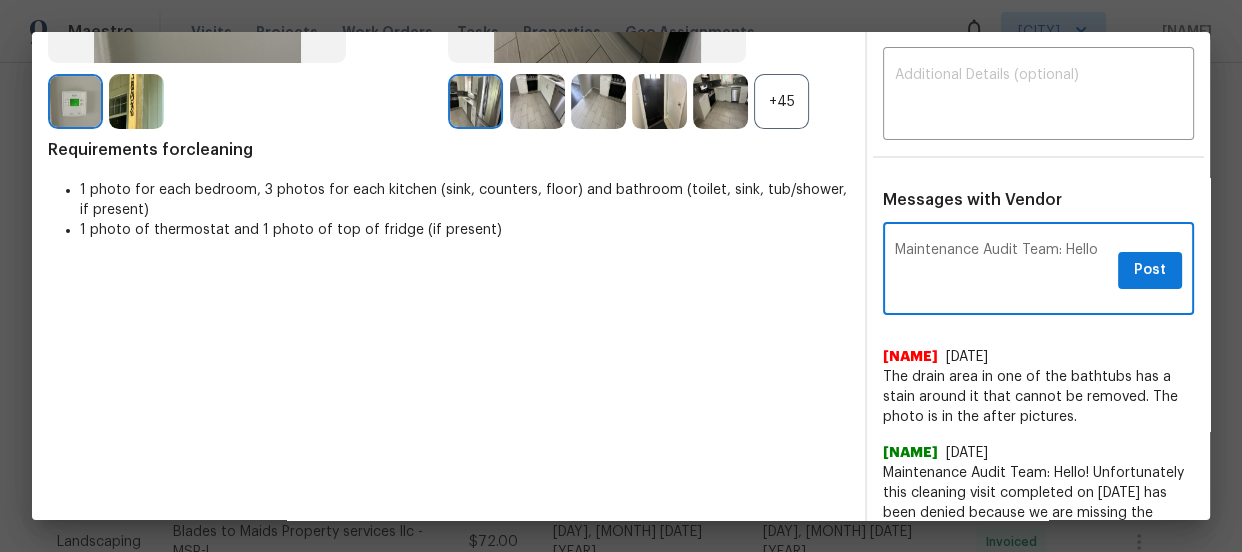 click on "Maintenance Audit Team: Hello" at bounding box center (1002, 271) 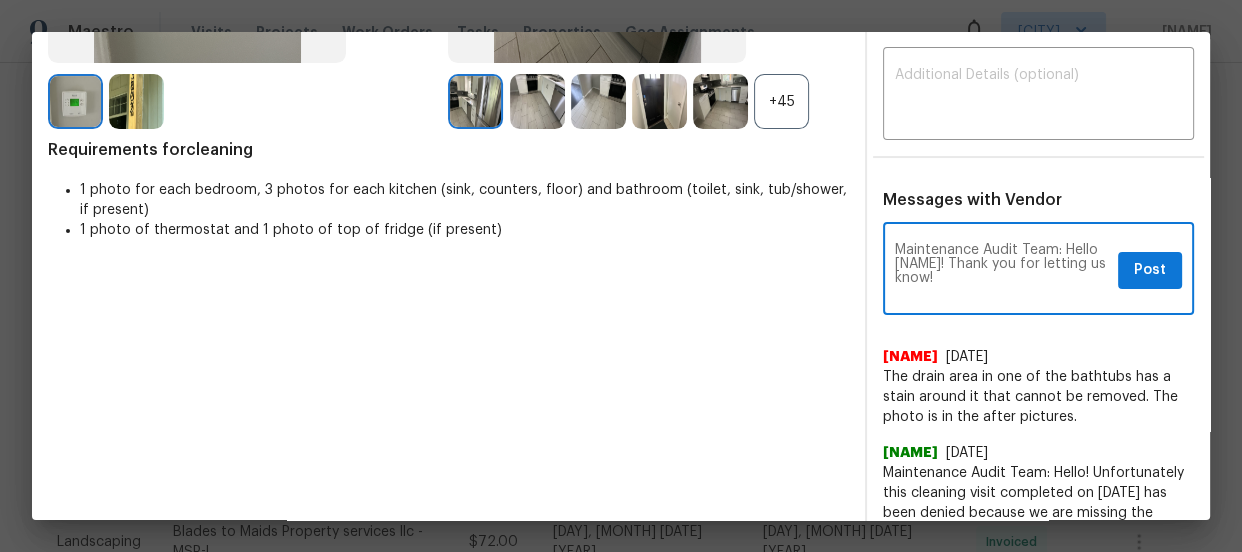 drag, startPoint x: 964, startPoint y: 275, endPoint x: 880, endPoint y: 237, distance: 92.19544 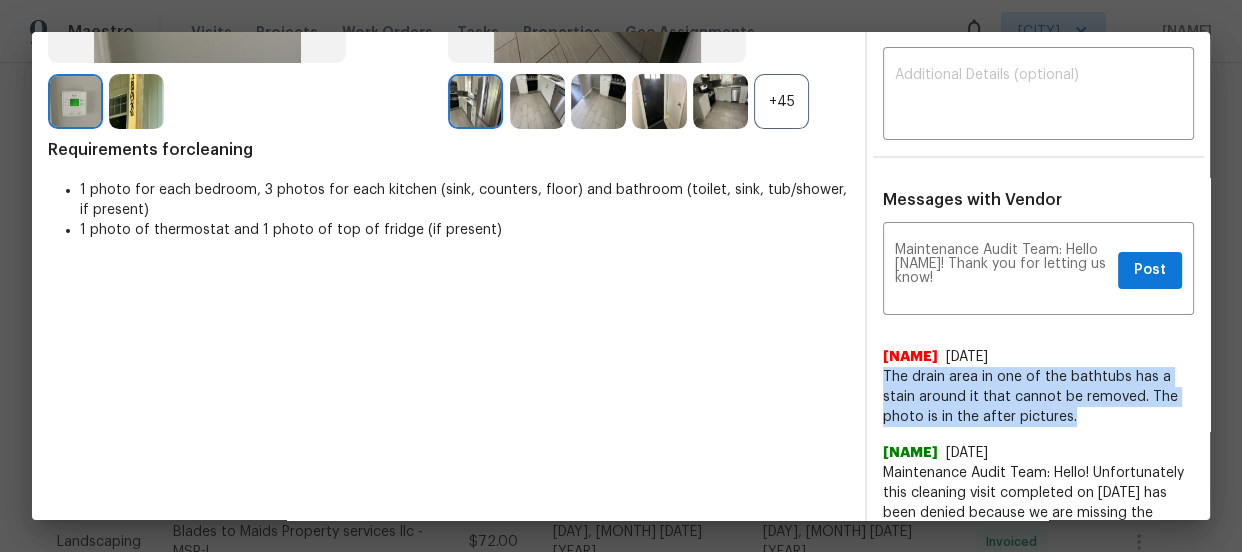 drag, startPoint x: 867, startPoint y: 370, endPoint x: 1109, endPoint y: 416, distance: 246.33311 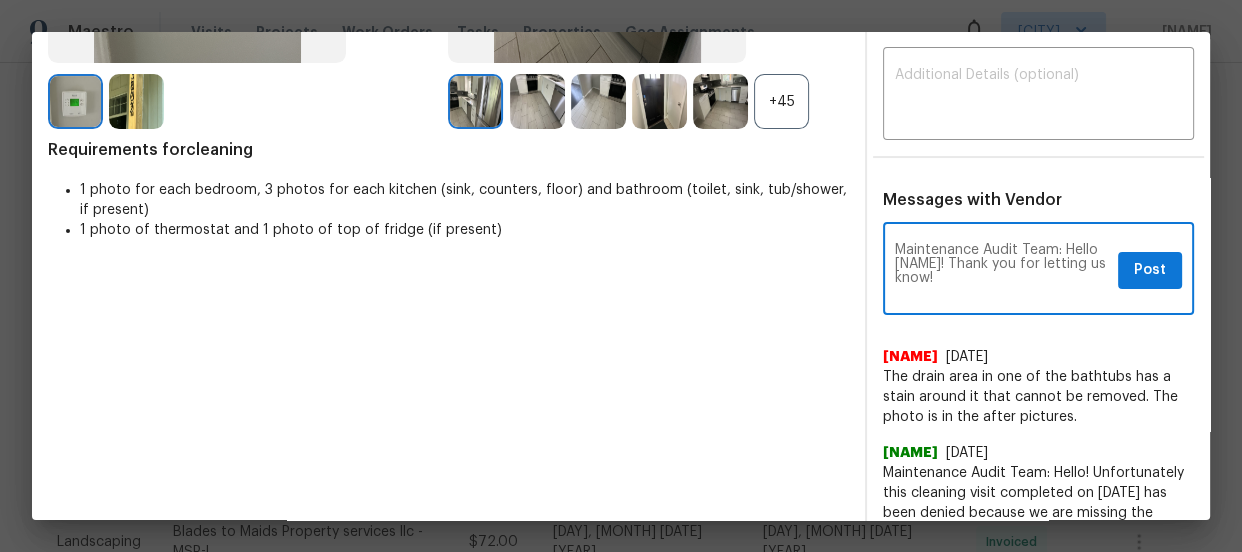 click on "Maintenance Audit Team: Hello Melissa! Thank you for letting us know!" at bounding box center (1002, 271) 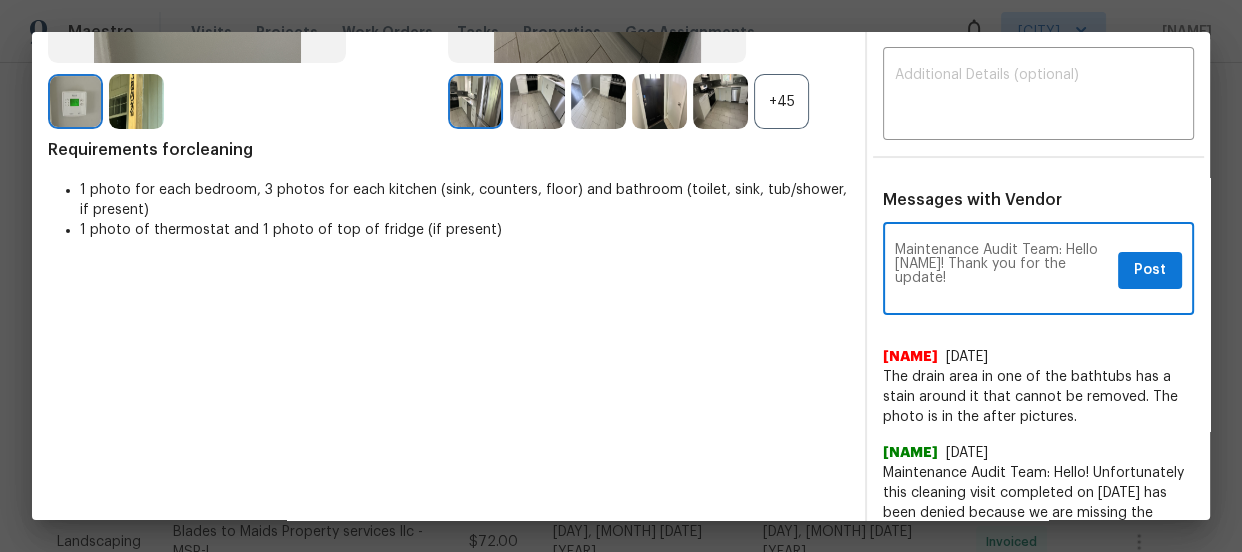 click on "Maintenance Audit Team: Hello Melissa! Thank you for the update!" at bounding box center [1002, 271] 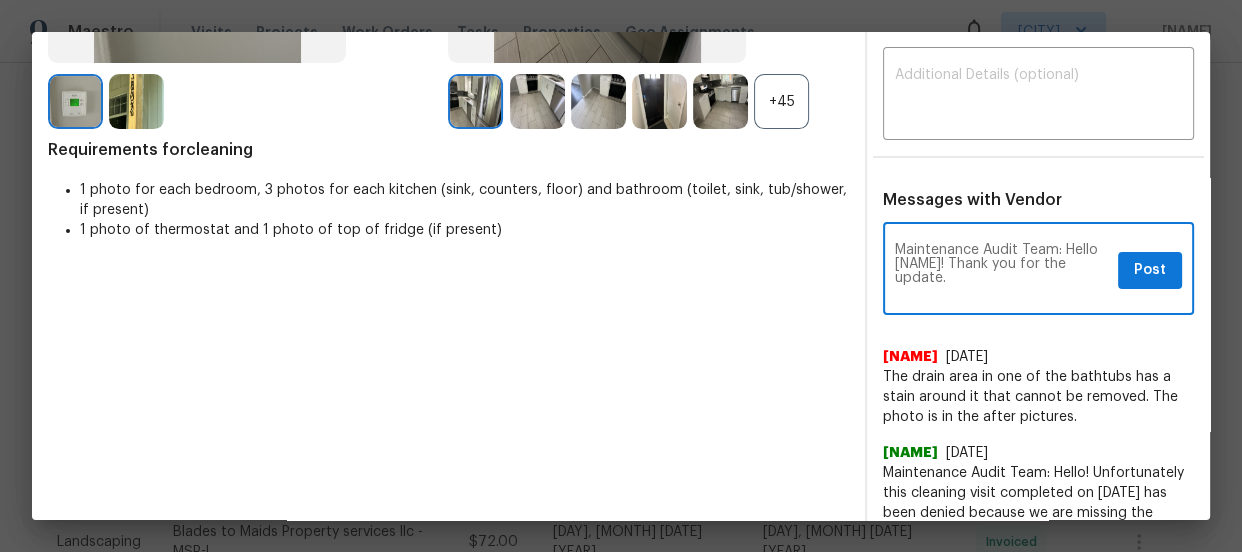 click on "Maintenance Audit Team: Hello Melissa! Thank you for the update." at bounding box center (1002, 271) 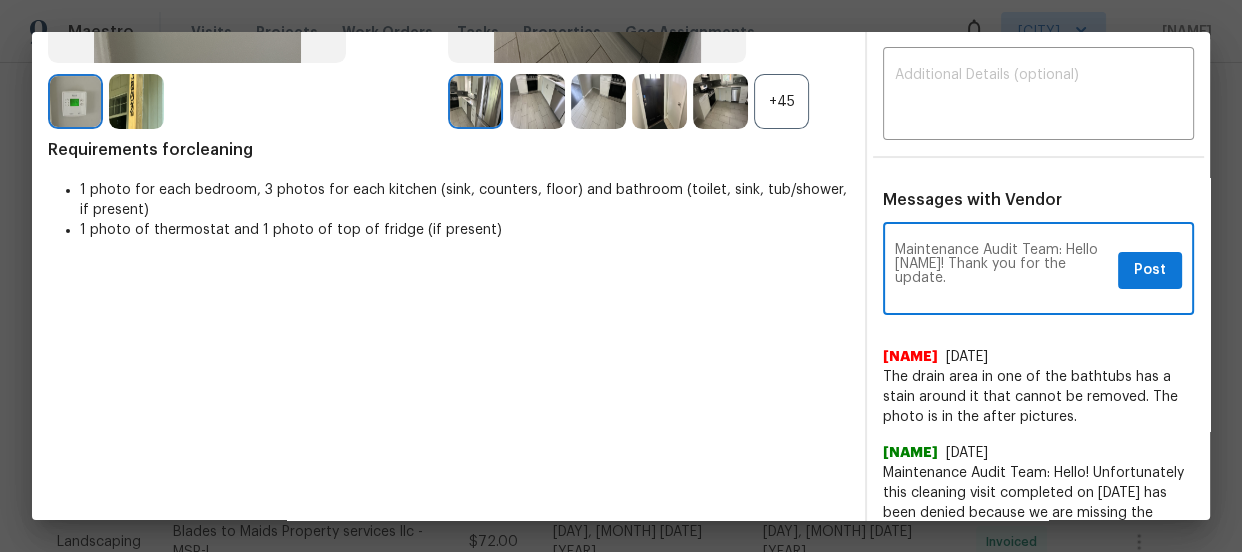 type on "Maintenance Audit Team: Hello Melissa! Thank you for the update." 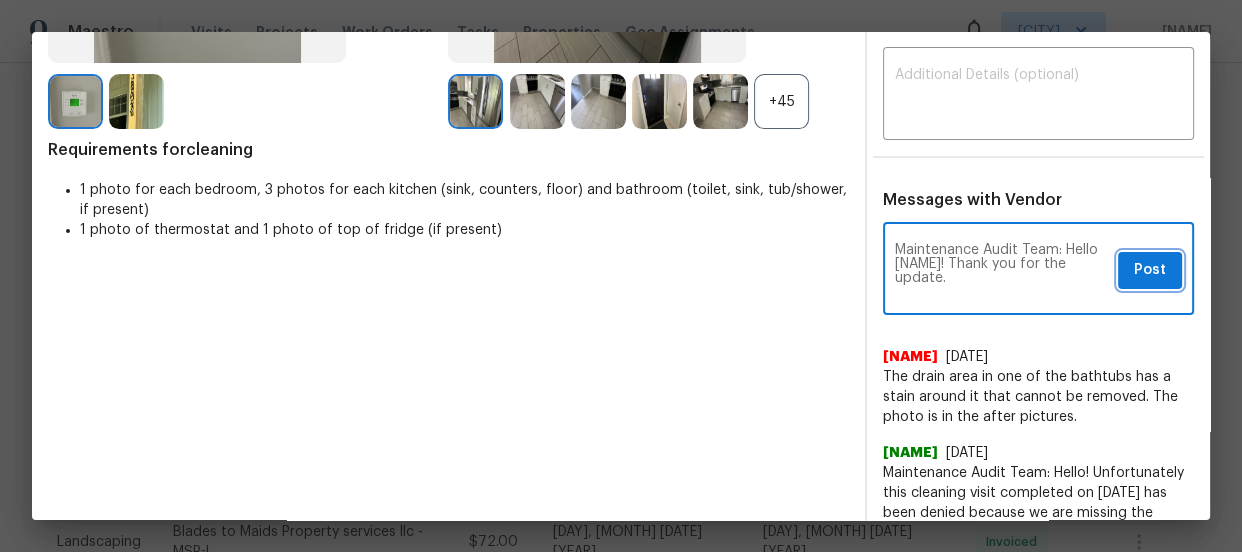 click on "Post" at bounding box center [1150, 270] 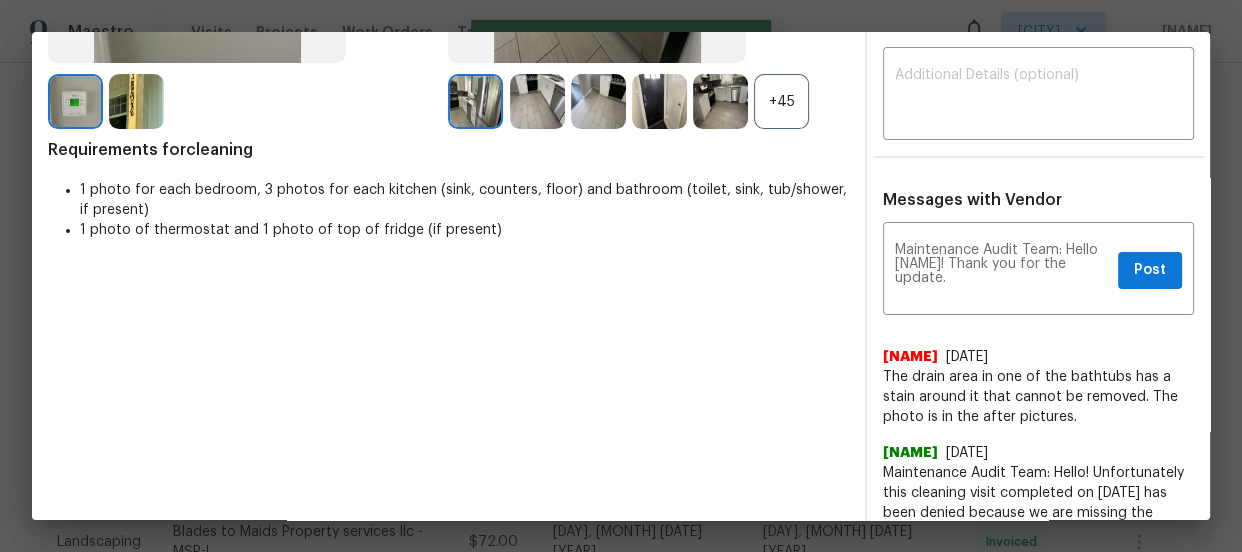 type 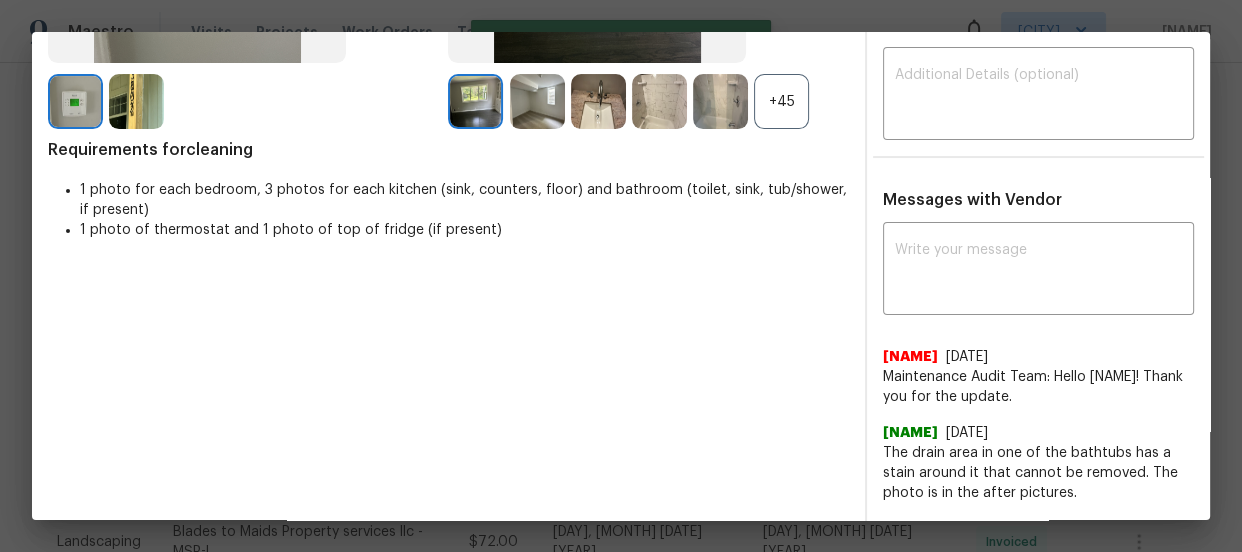 scroll, scrollTop: 0, scrollLeft: 0, axis: both 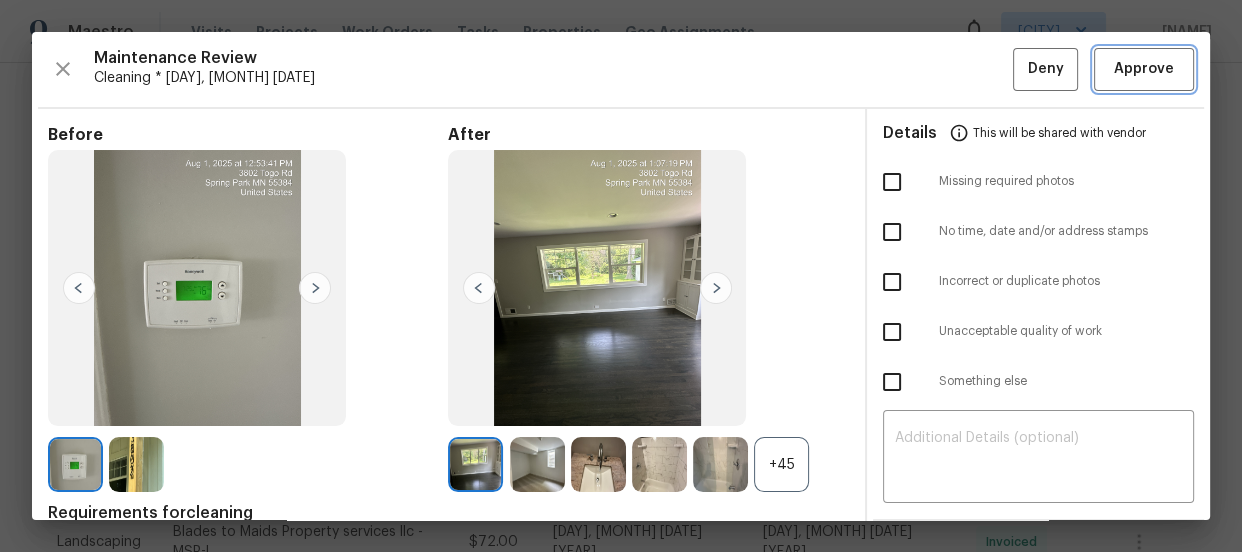 click on "Approve" at bounding box center (1144, 69) 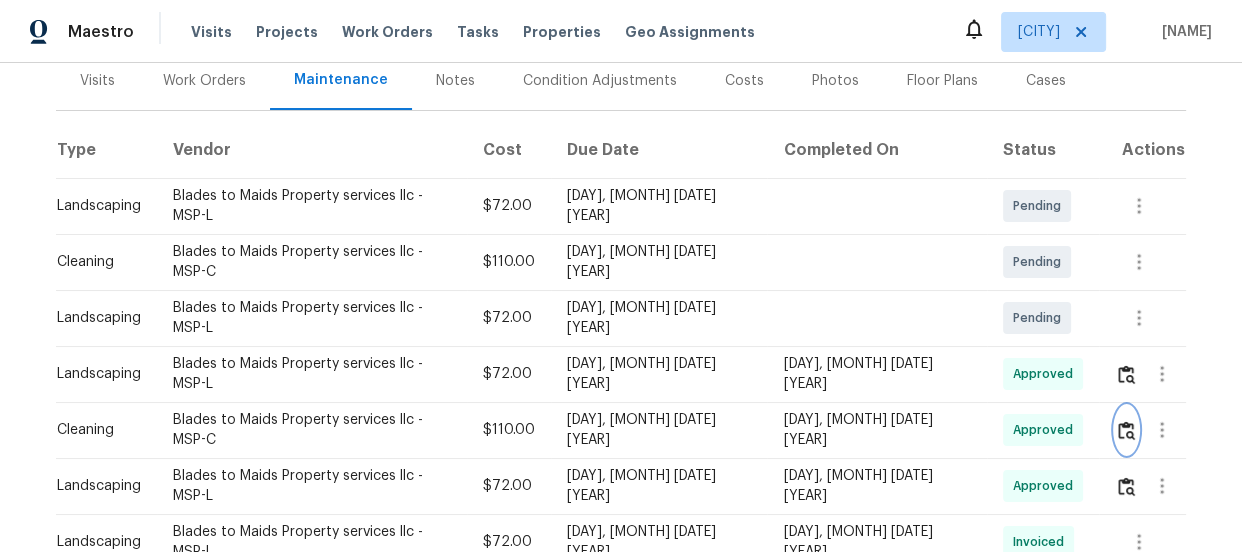type 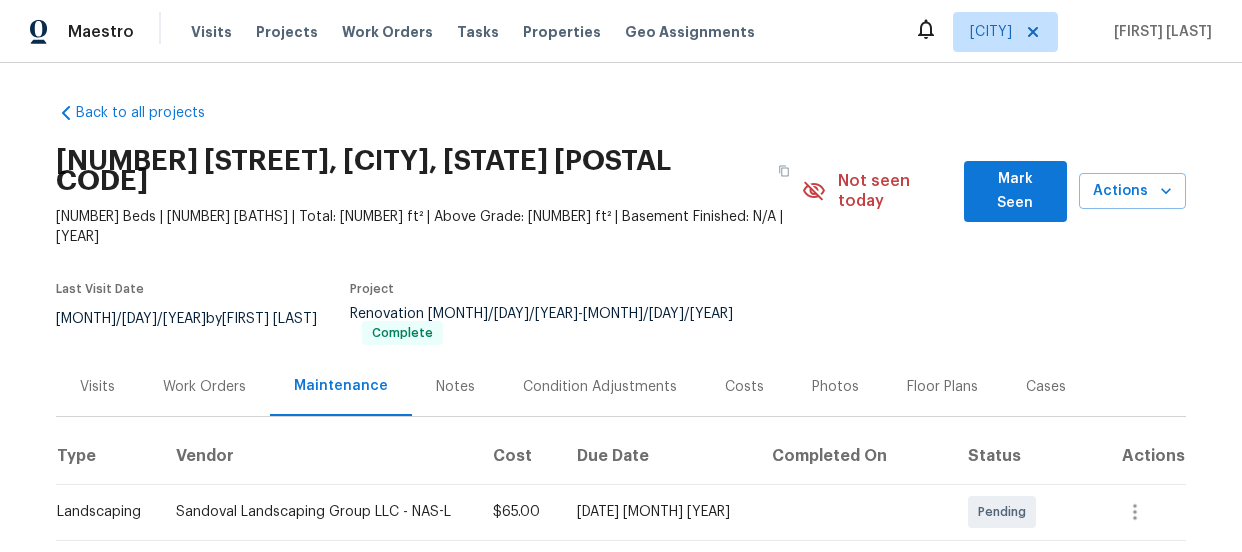 scroll, scrollTop: 0, scrollLeft: 0, axis: both 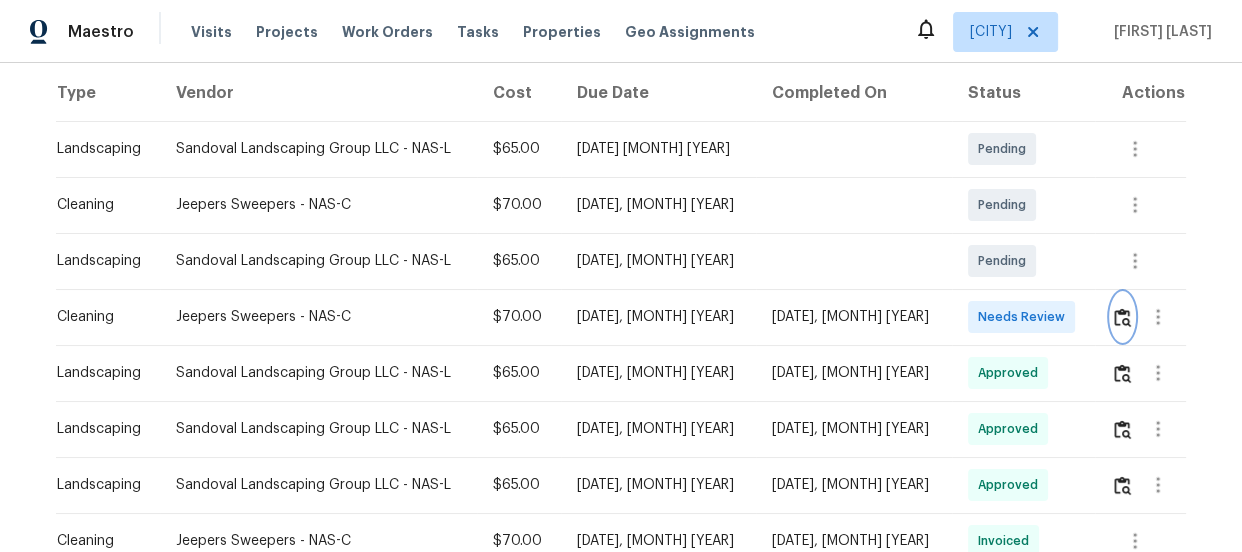 click at bounding box center (1122, 317) 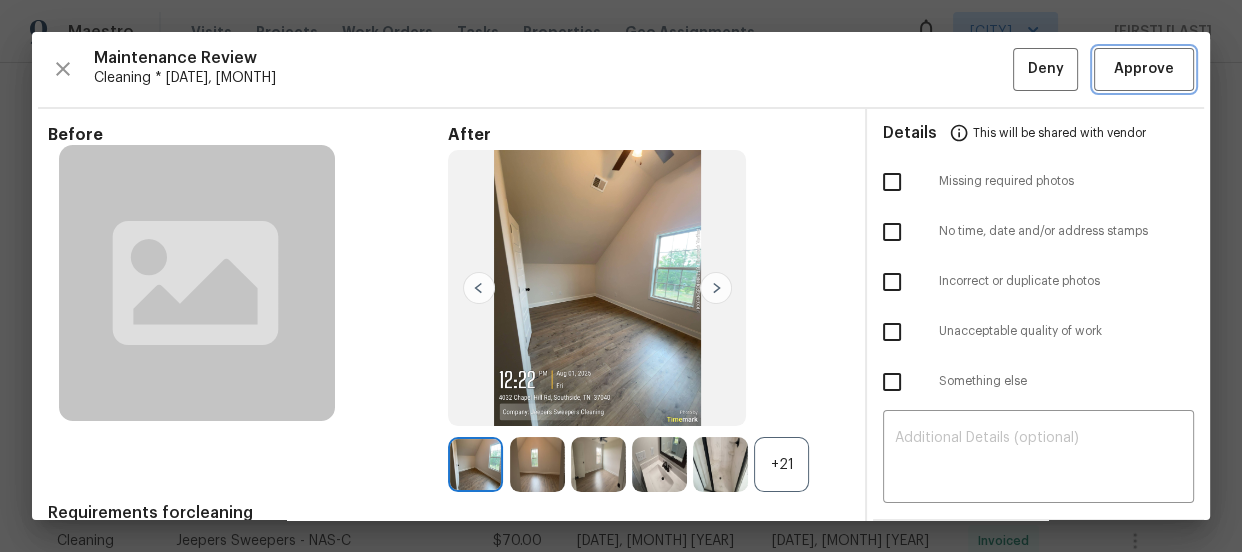 click on "Approve" at bounding box center [1144, 69] 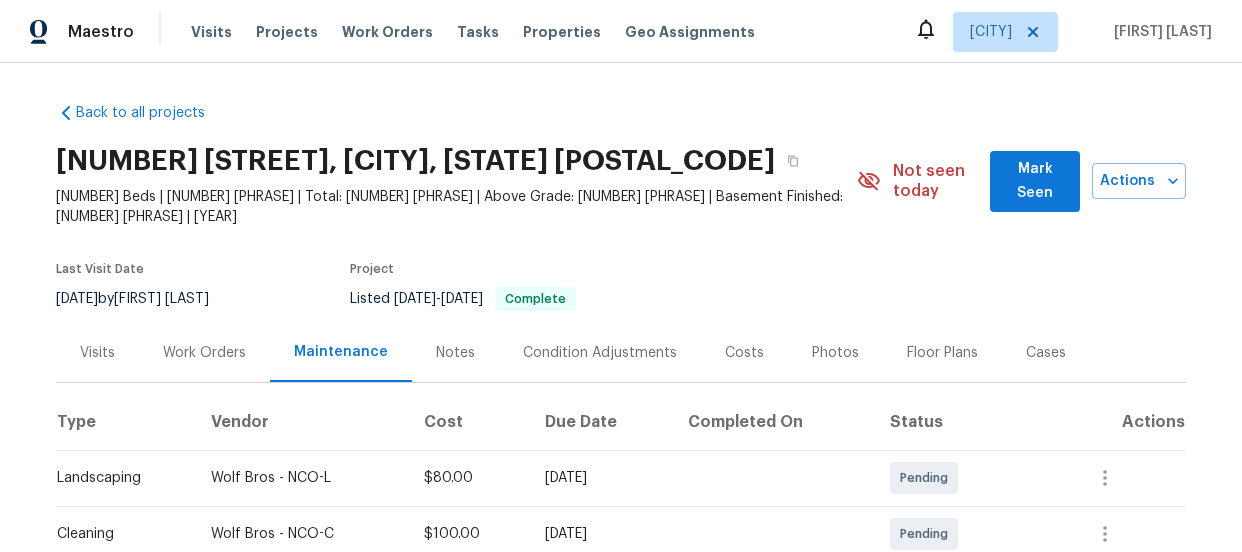 scroll, scrollTop: 0, scrollLeft: 0, axis: both 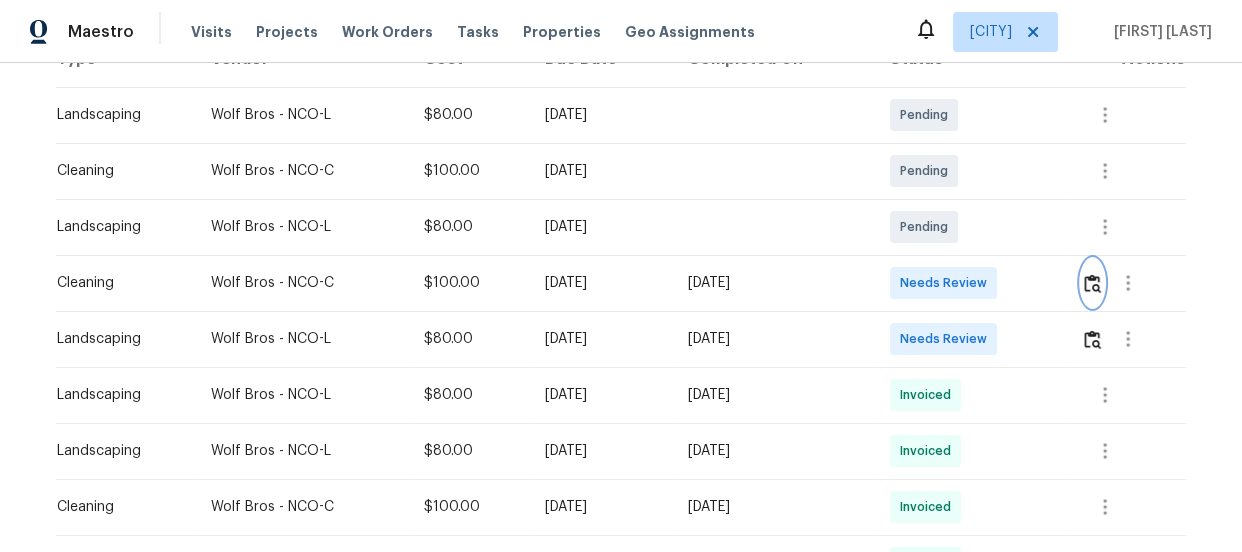 click at bounding box center (1092, 283) 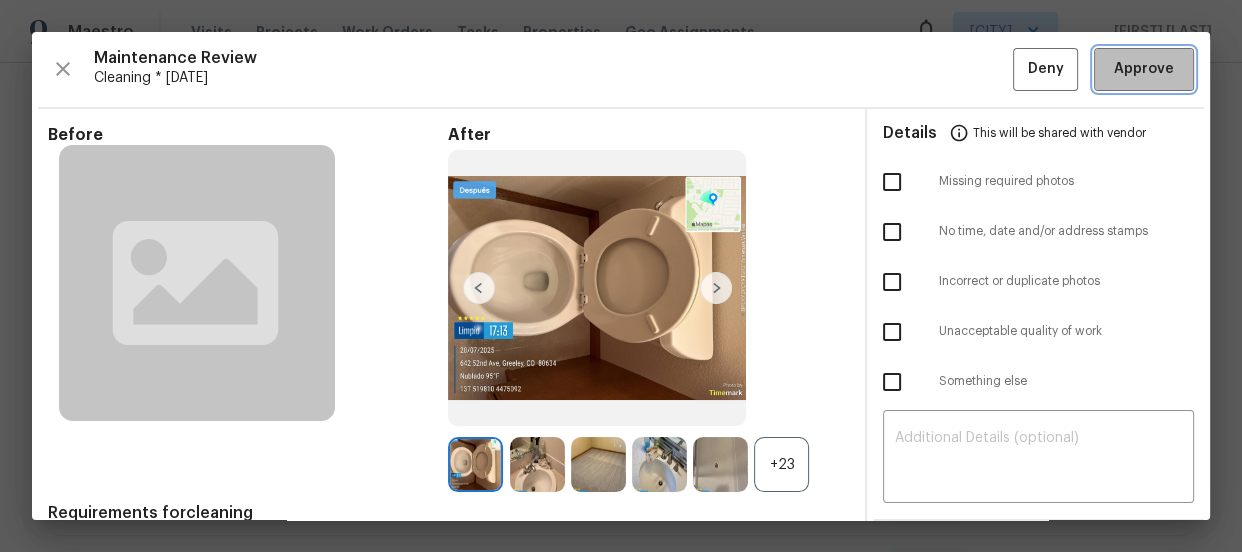 click on "Approve" at bounding box center [1144, 69] 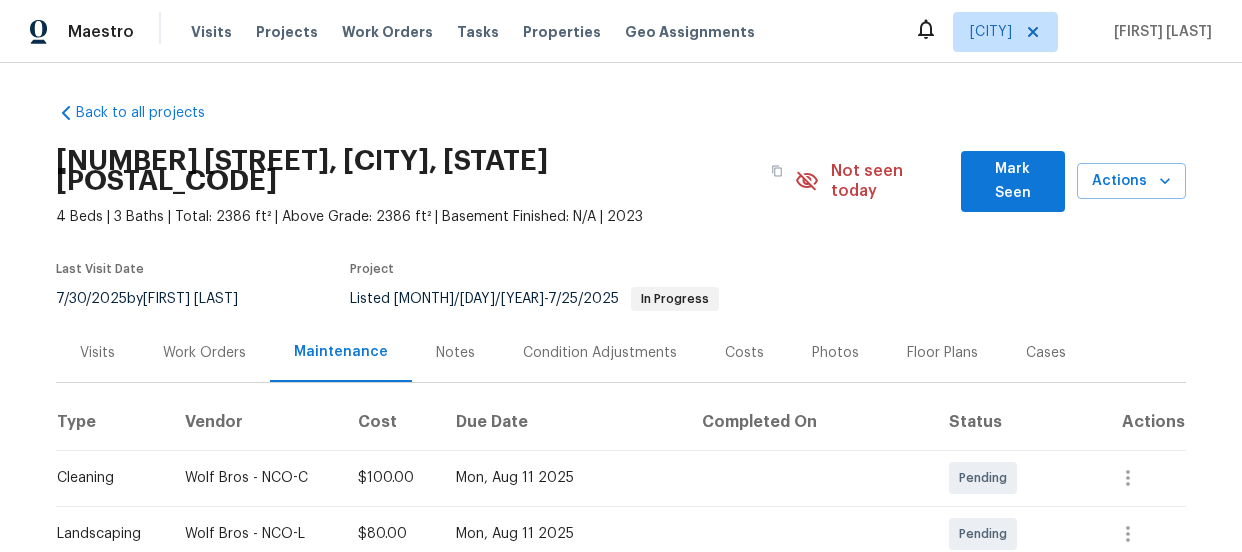scroll, scrollTop: 0, scrollLeft: 0, axis: both 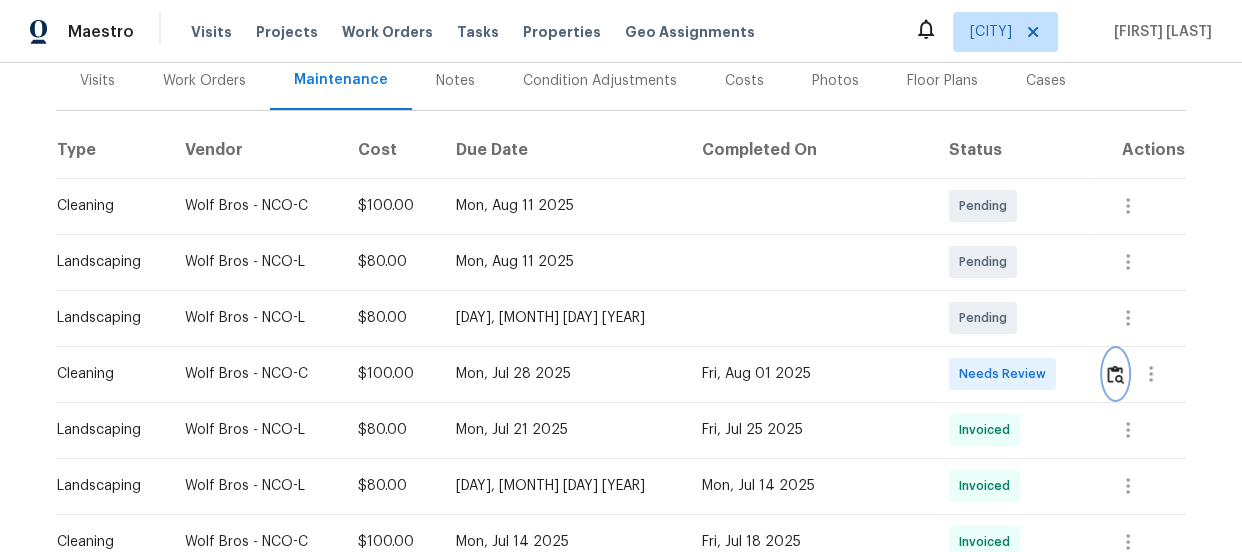 click at bounding box center (1115, 374) 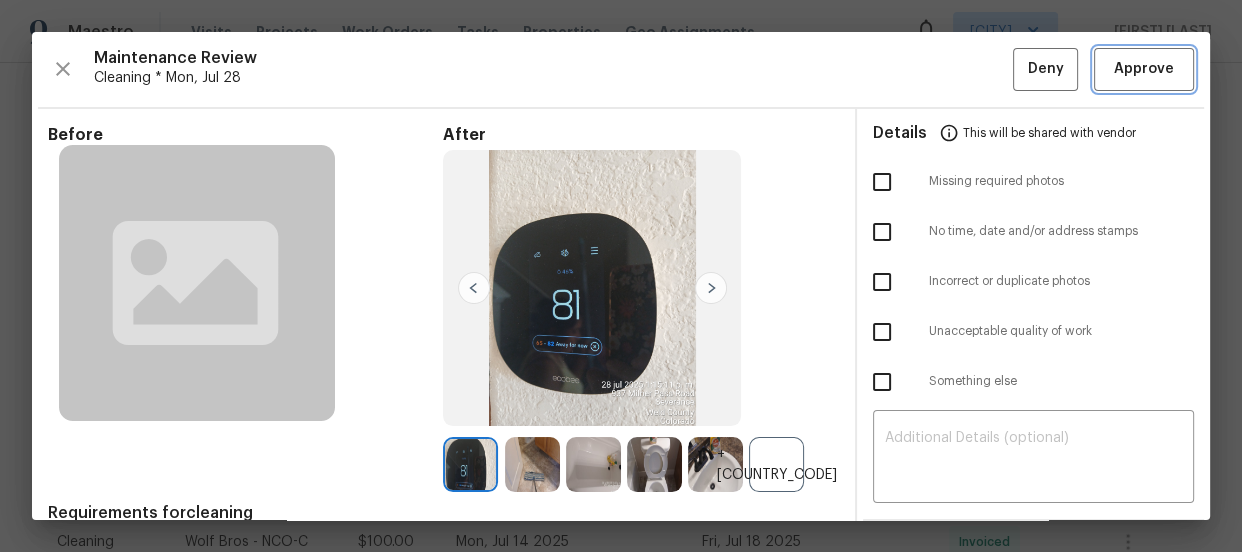 click on "Approve" at bounding box center [1144, 69] 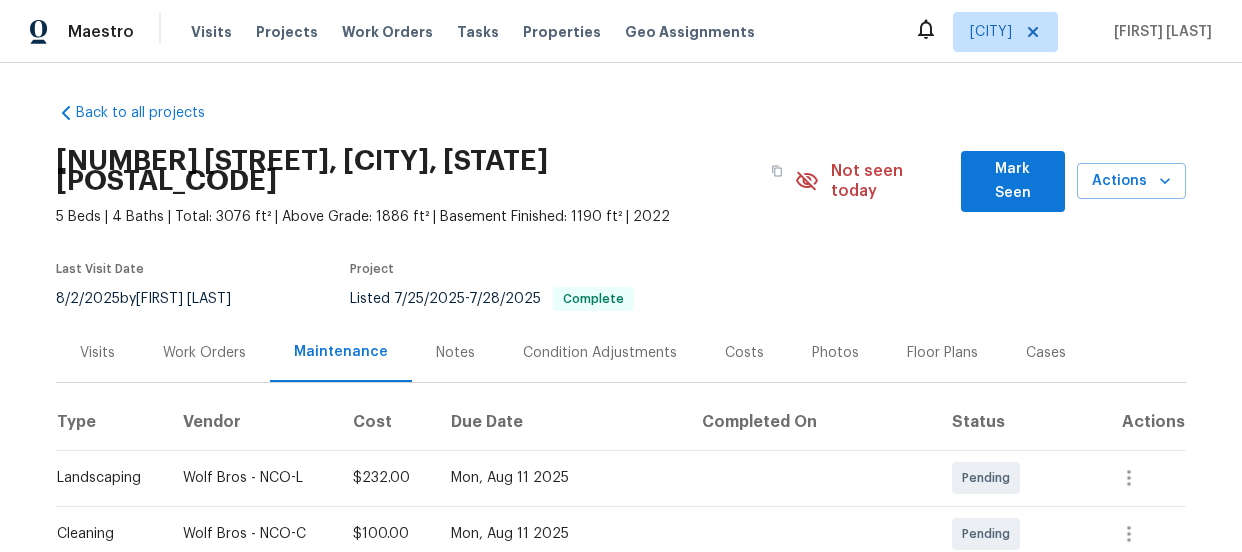 scroll, scrollTop: 0, scrollLeft: 0, axis: both 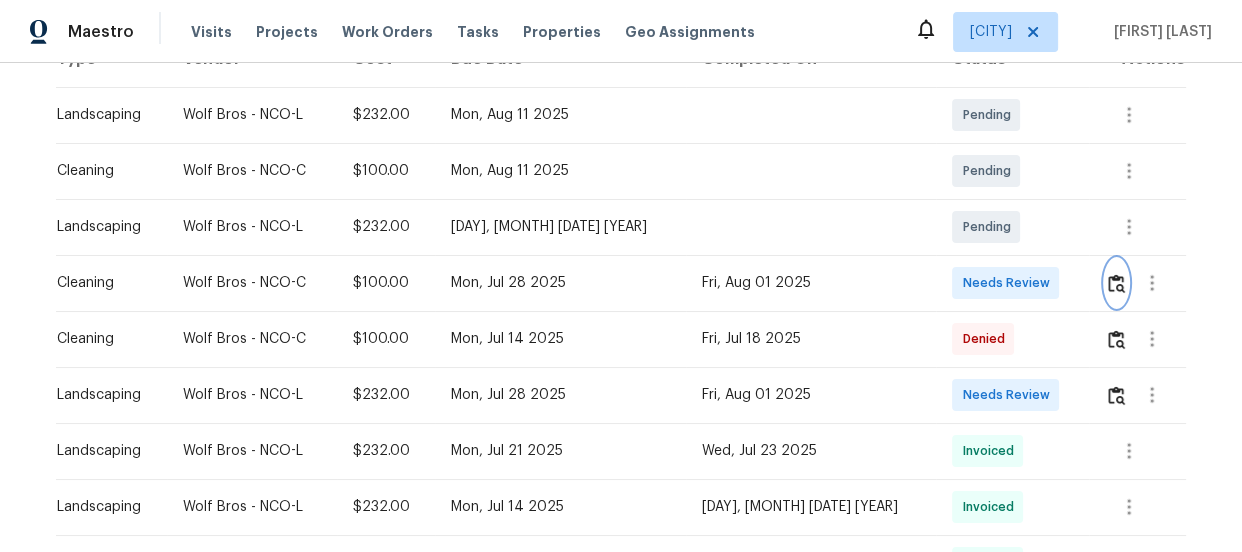 click at bounding box center (1116, 283) 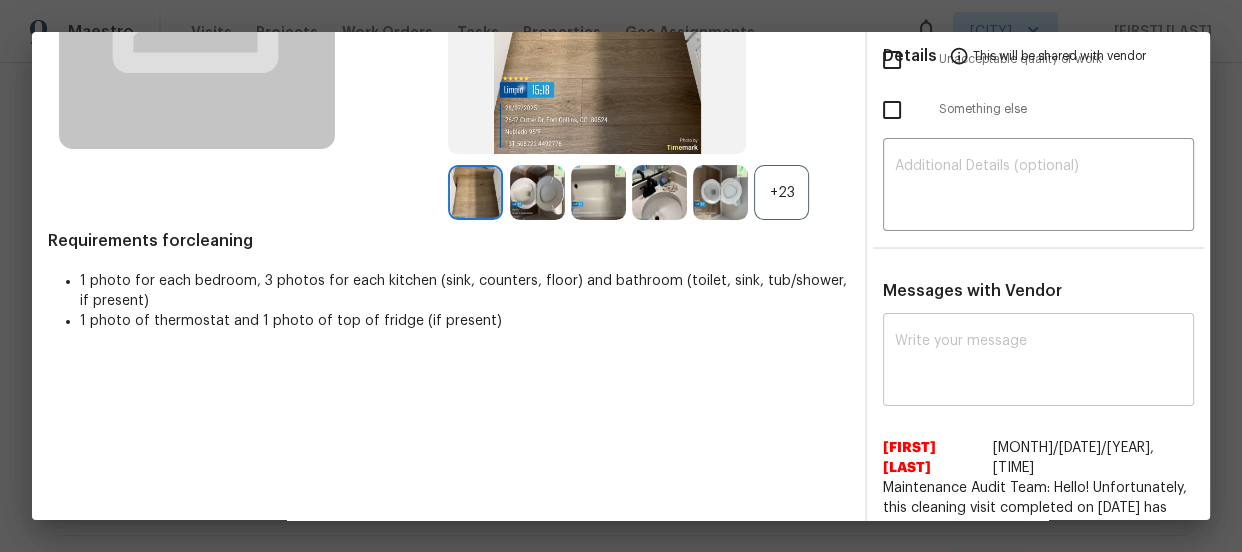 click at bounding box center [1038, 362] 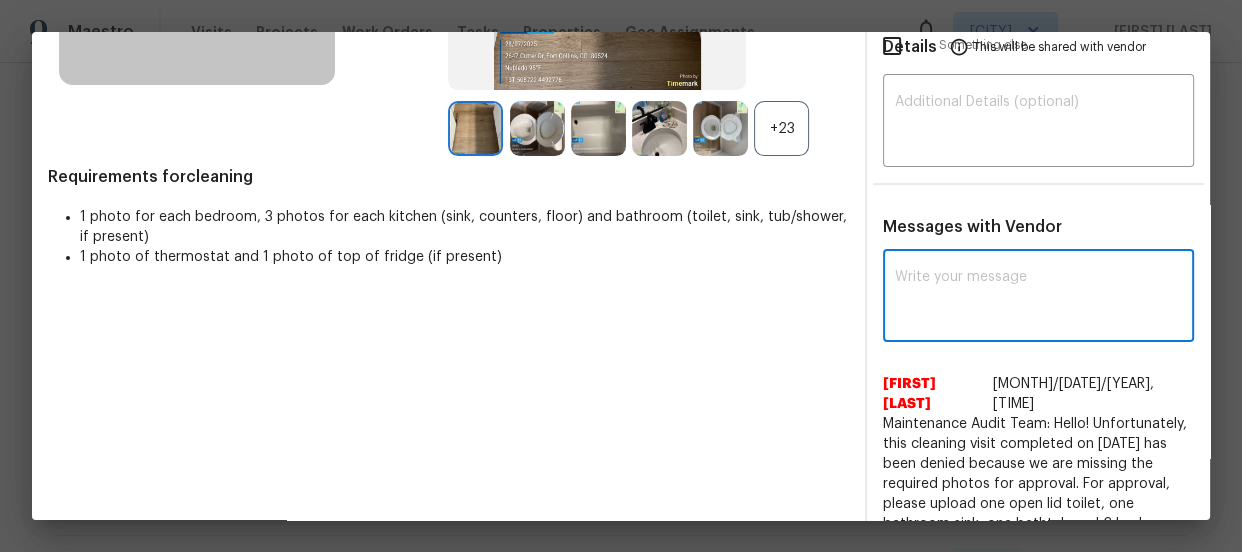 scroll, scrollTop: 363, scrollLeft: 0, axis: vertical 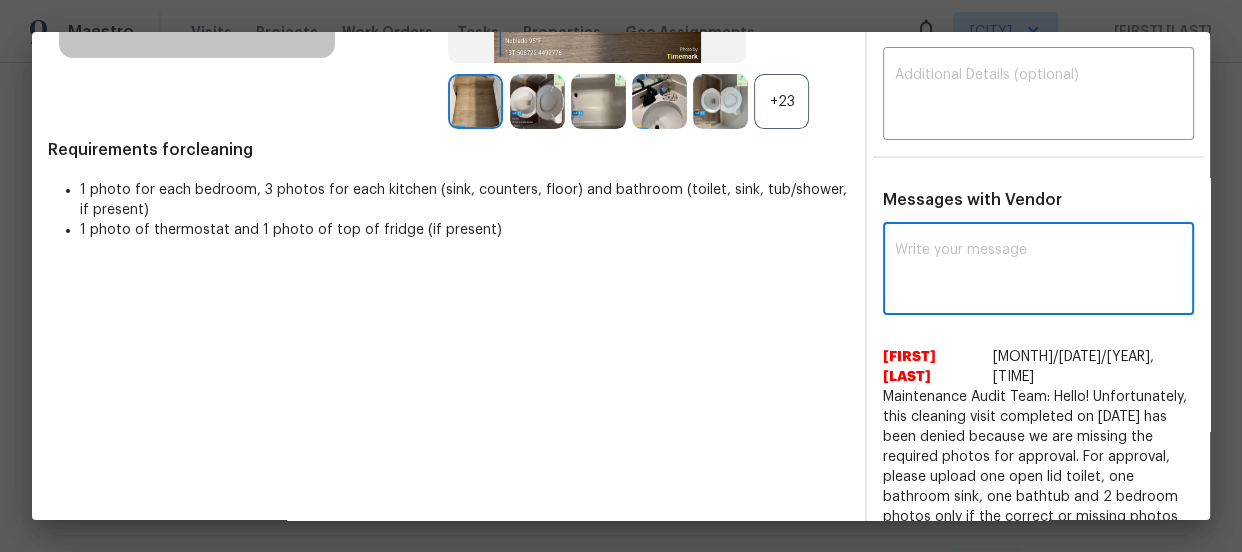 click at bounding box center (1038, 271) 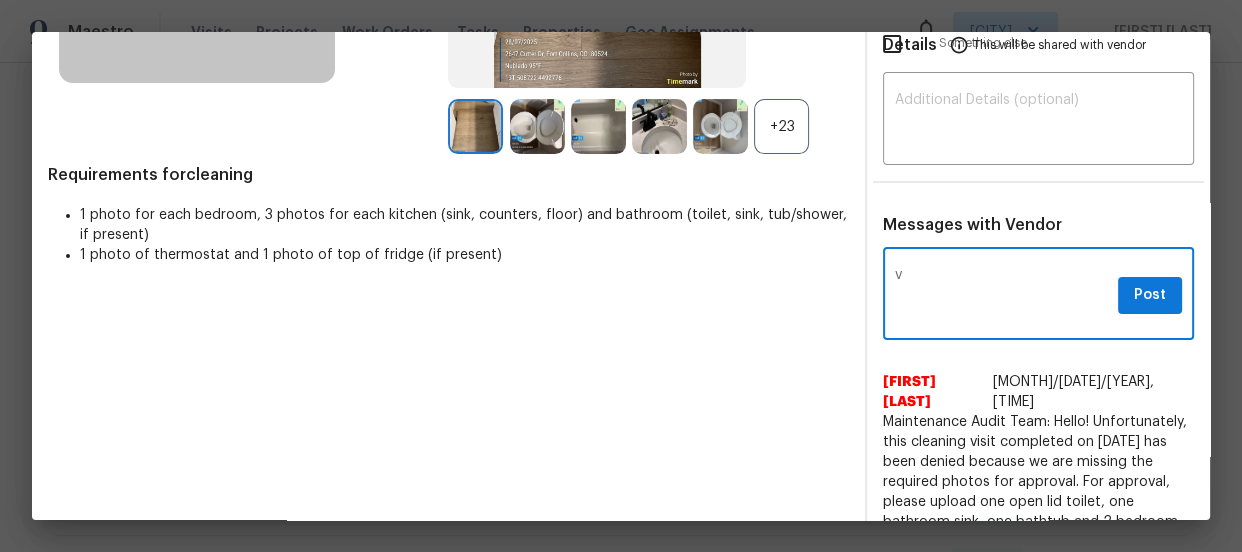 scroll, scrollTop: 363, scrollLeft: 0, axis: vertical 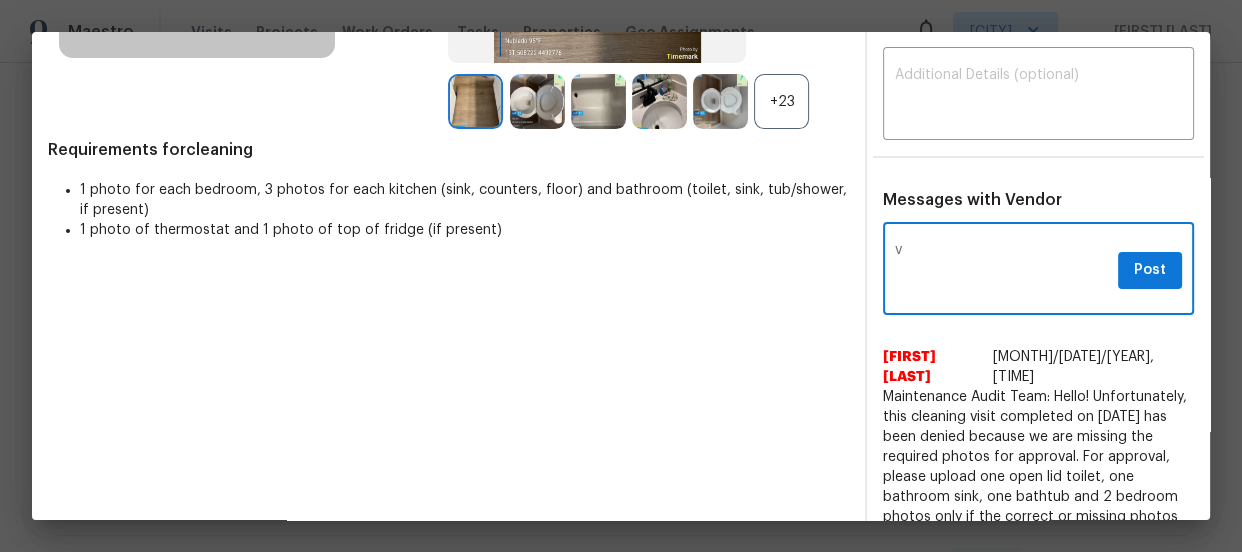 click on "v" at bounding box center [1002, 271] 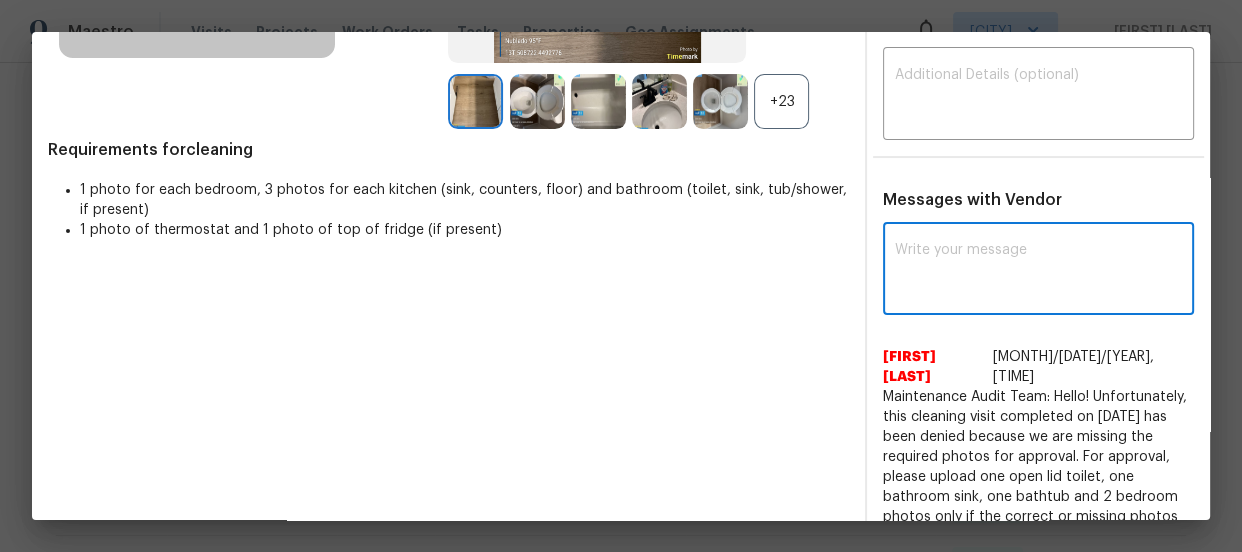 paste on "Maintenance Audit Team: Hello! After further review, the visit ([DATE]) has been approved. Could you please address the issue with the bathtub? It seems to have a stubbron dirty—please advise whether it needs to be clean? Thanks!" 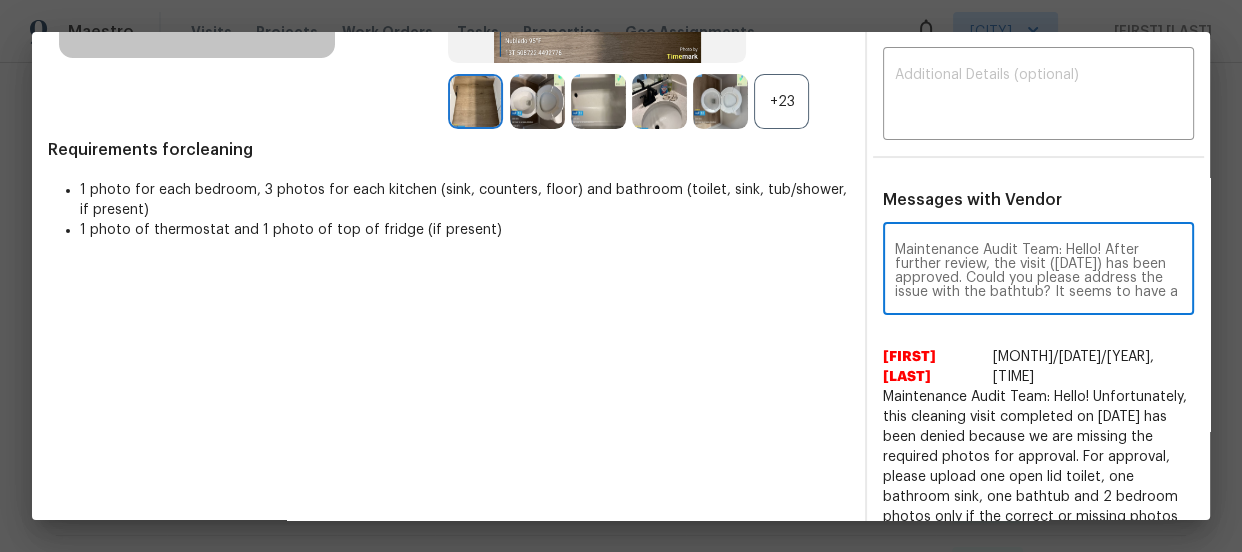 scroll, scrollTop: 70, scrollLeft: 0, axis: vertical 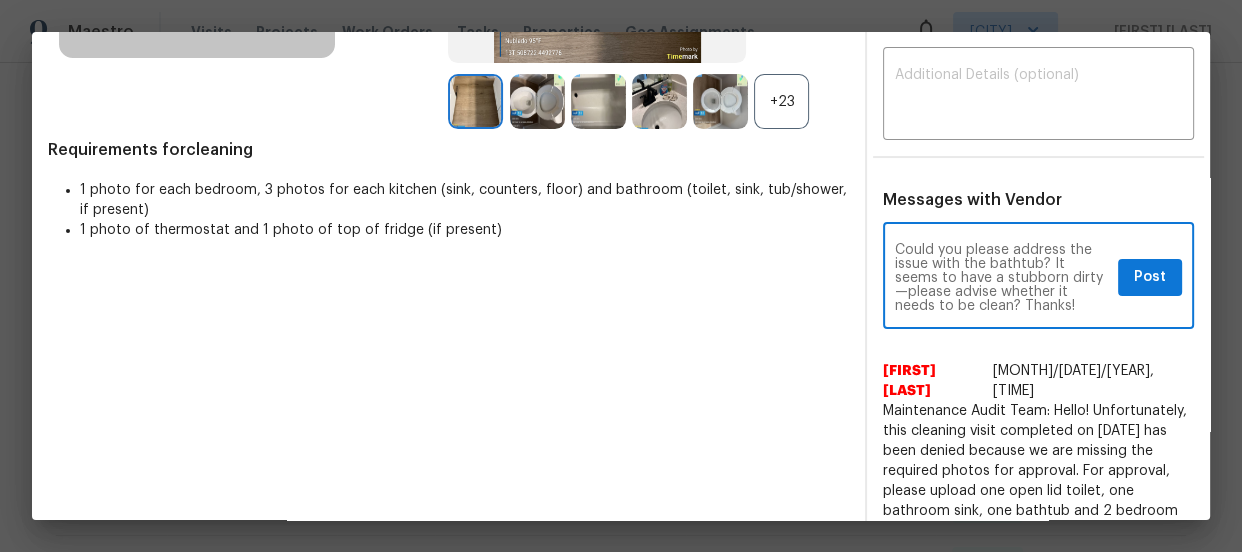 click on "Maintenance Audit Team: Hello! After further review, the visit ([DATE]) has been approved. Could you please address the issue with the bathtub? It seems to have a stubborn dirty—please advise whether it needs to be clean? Thanks!" at bounding box center (1002, 278) 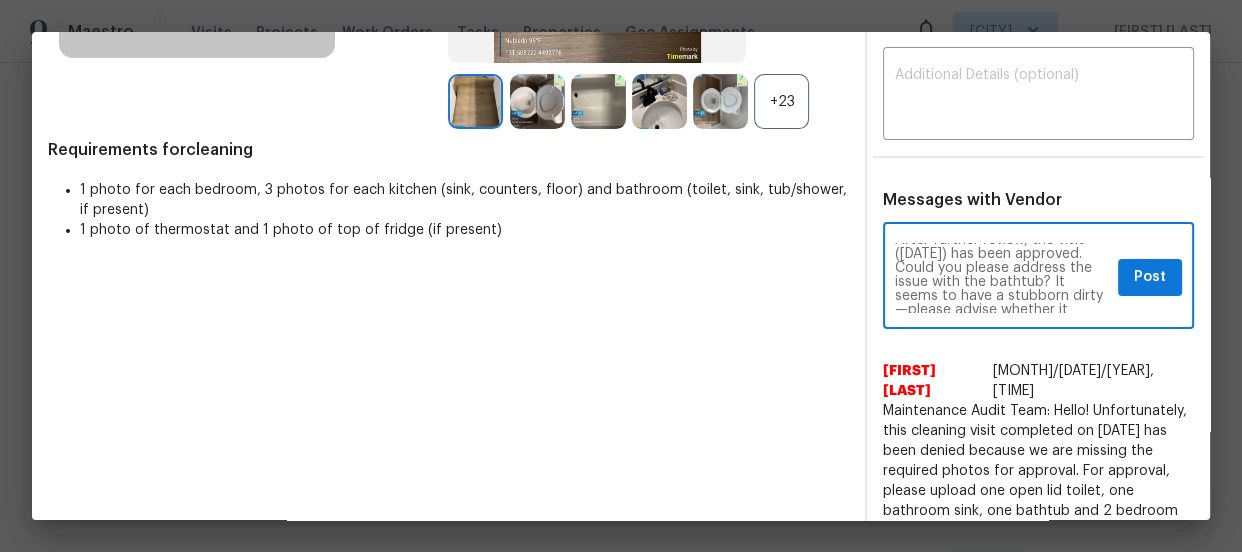 scroll, scrollTop: 0, scrollLeft: 0, axis: both 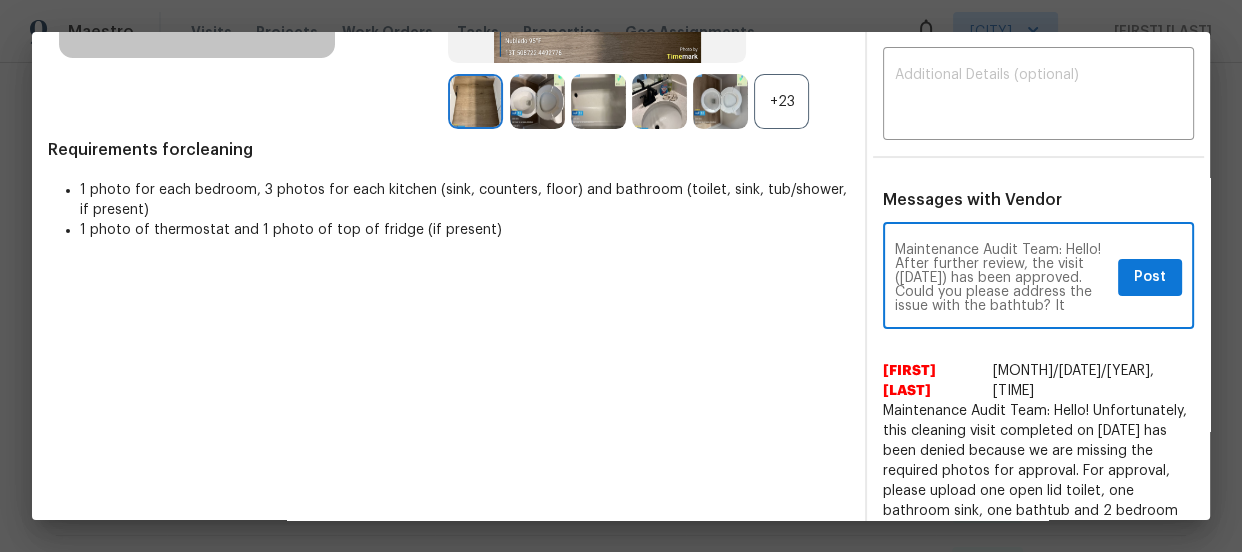 type on "Maintenance Audit Team: Hello! After further review, the visit ([DATE]) has been approved. Could you please address the issue with the bathtub? It seems to have a stubborn dirty—please advise whether it needs to be clean? Thanks!" 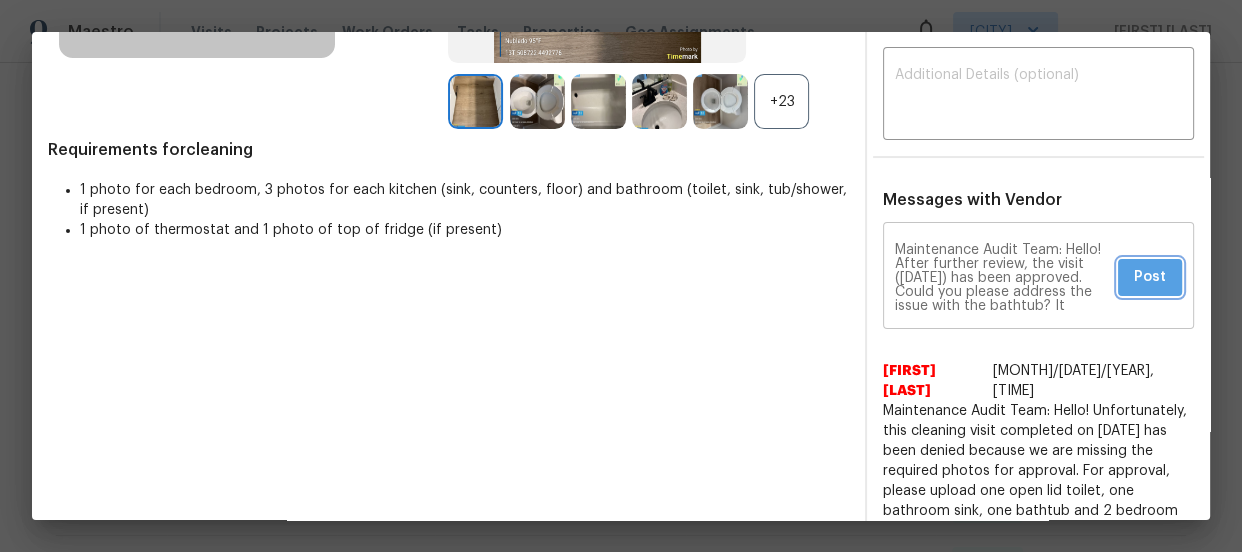 click on "Post" at bounding box center [1150, 277] 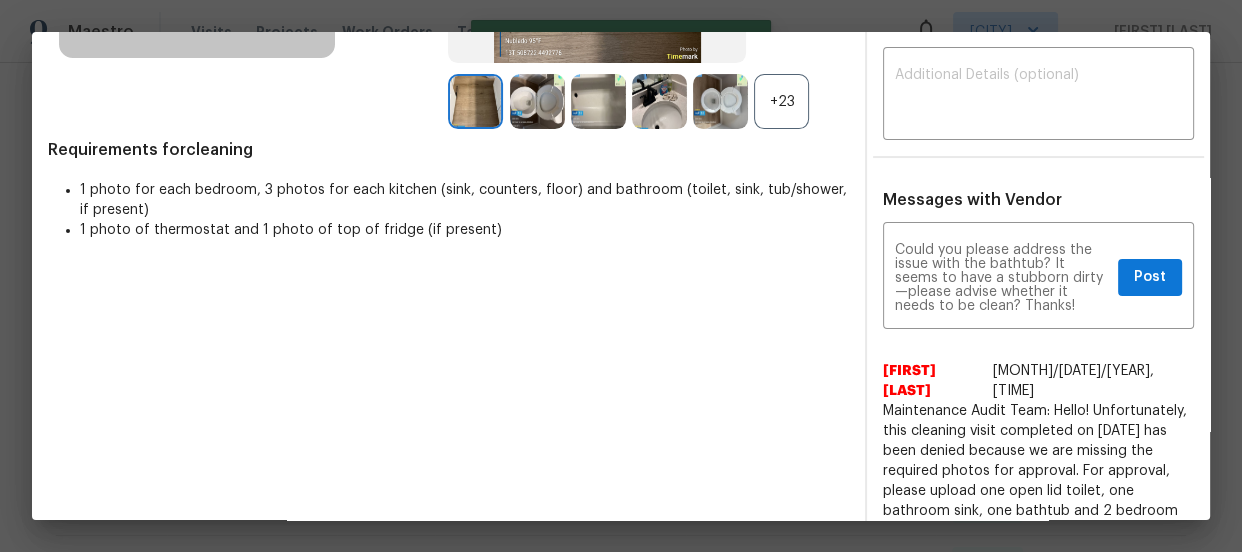 scroll, scrollTop: 70, scrollLeft: 0, axis: vertical 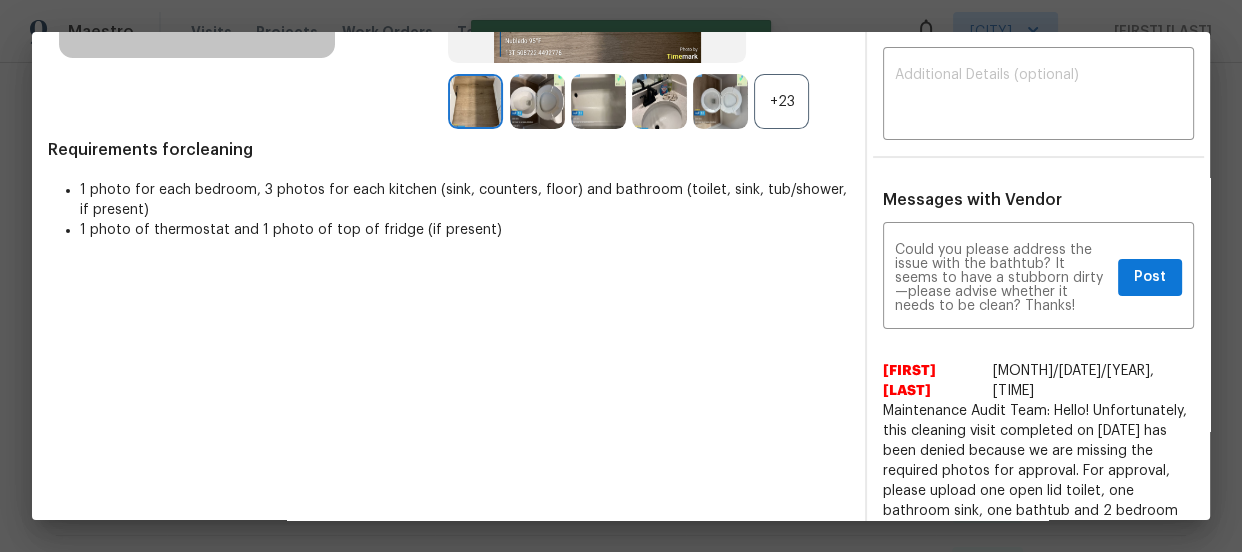 type 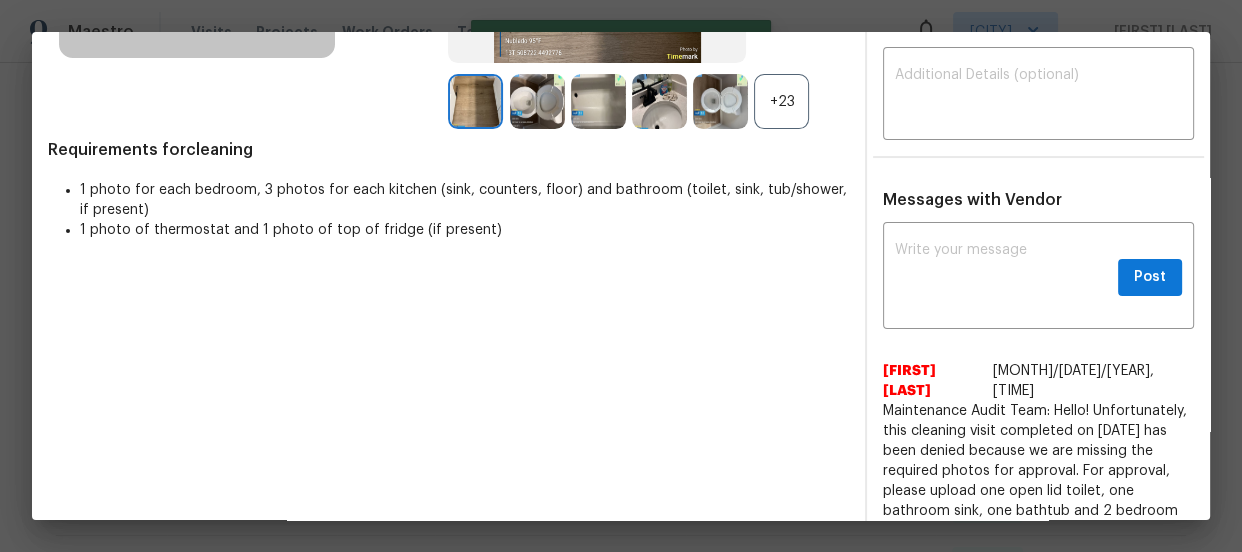 scroll, scrollTop: 0, scrollLeft: 0, axis: both 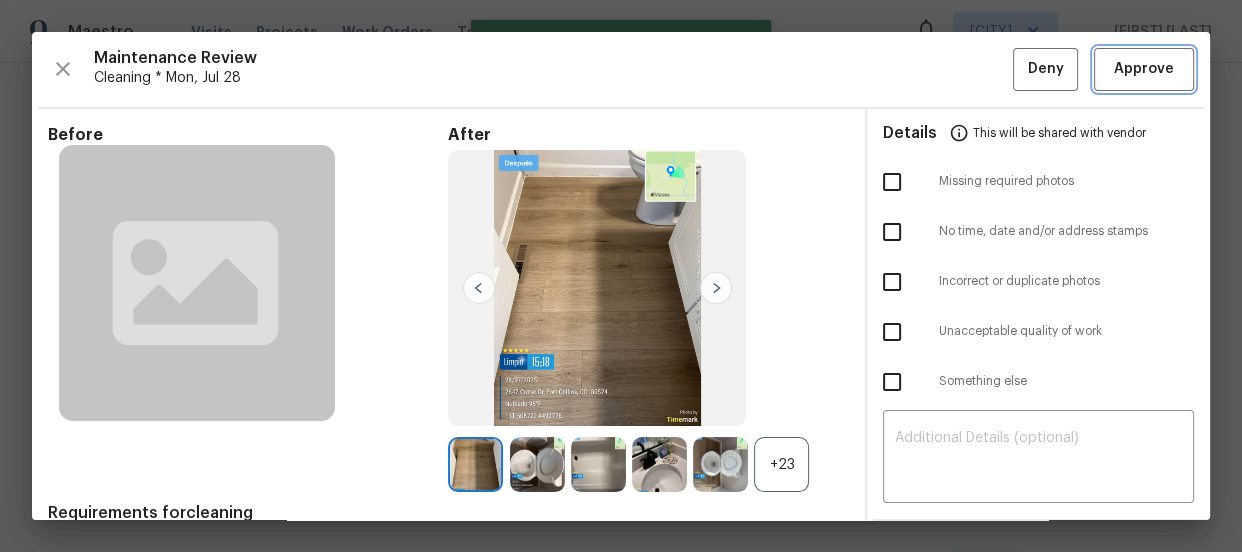 click on "Approve" at bounding box center [1144, 69] 